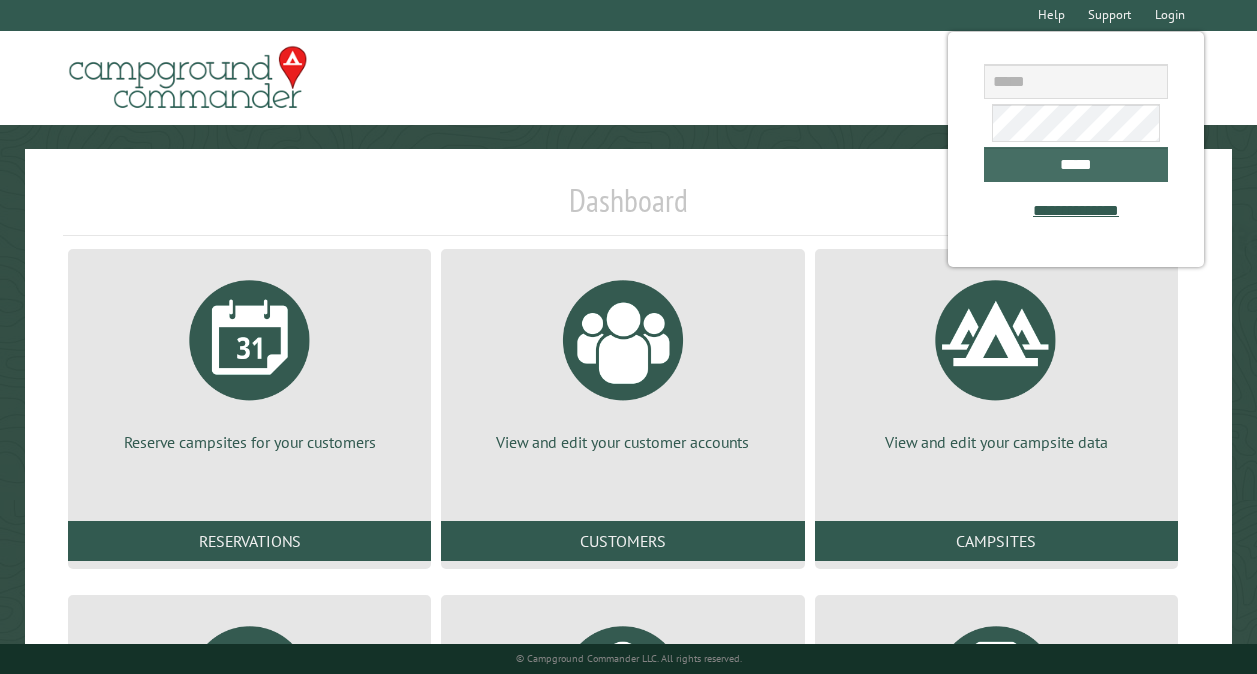 scroll, scrollTop: 0, scrollLeft: 0, axis: both 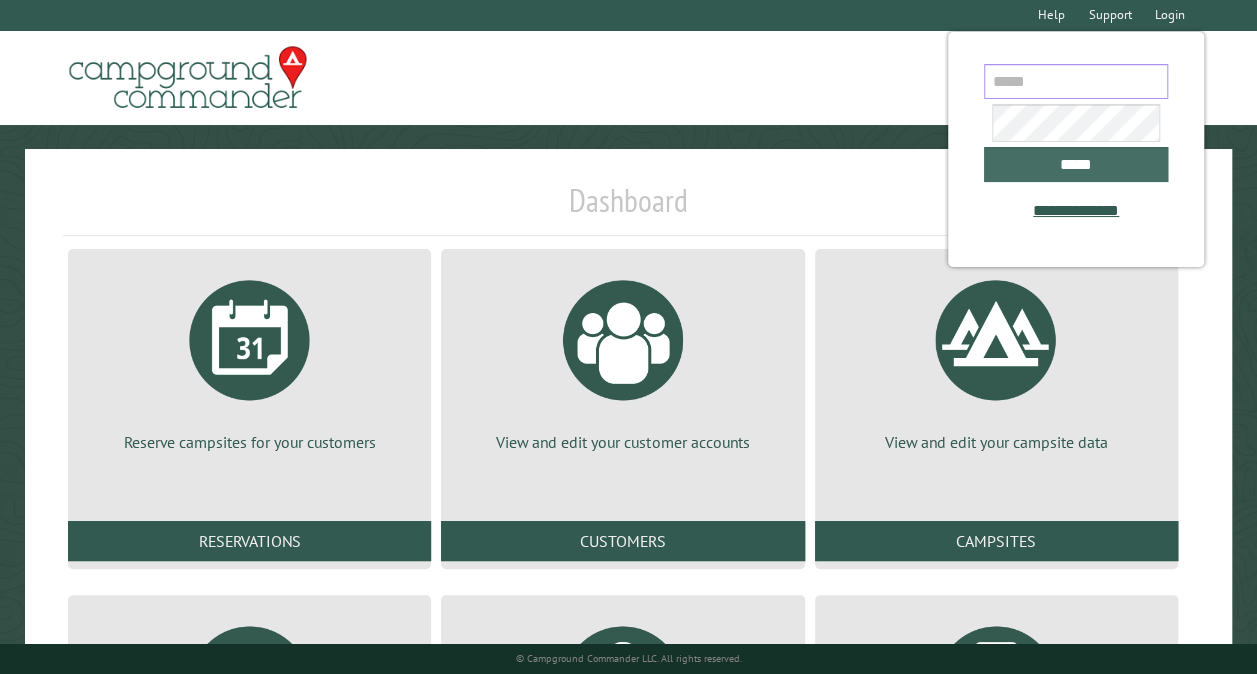 type on "**********" 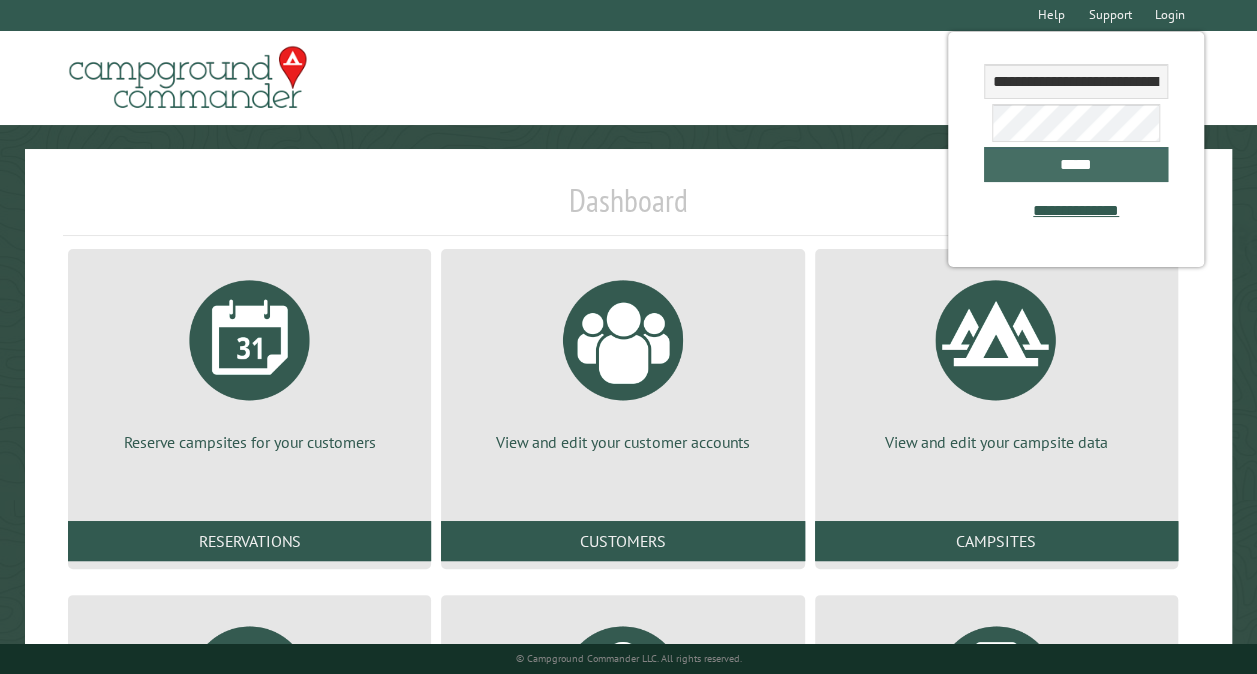 click on "*****" at bounding box center (1076, 164) 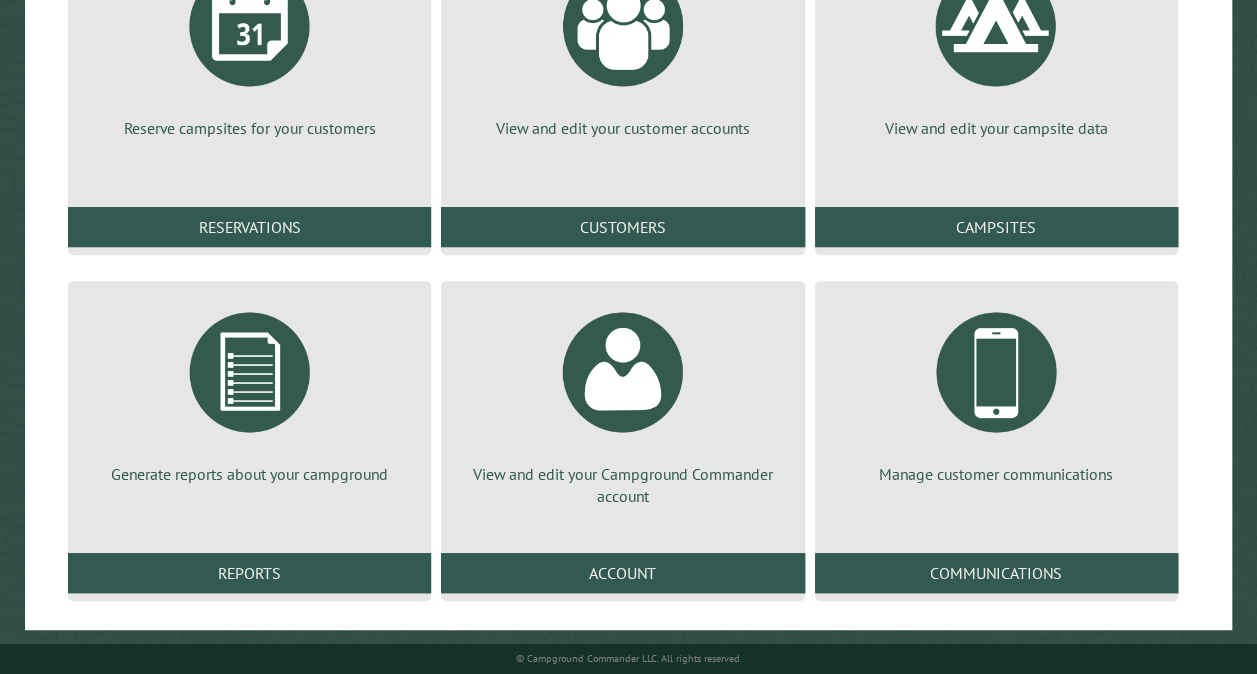 scroll, scrollTop: 328, scrollLeft: 0, axis: vertical 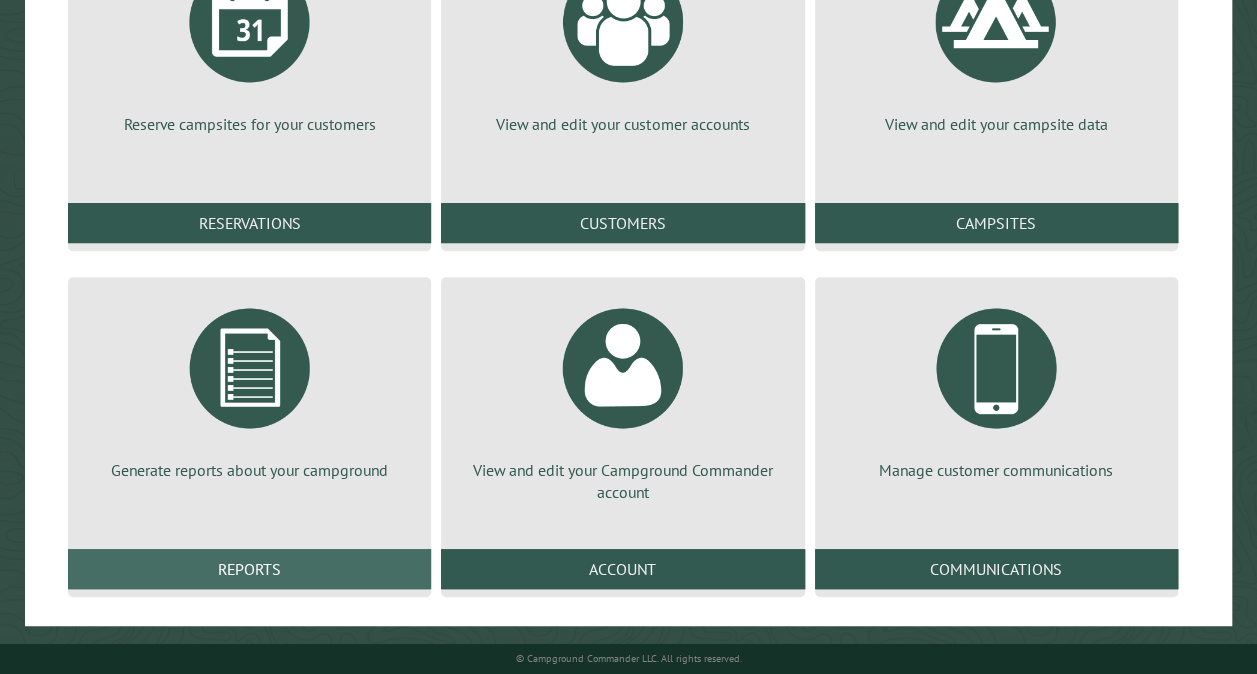click on "Reports" at bounding box center (249, 569) 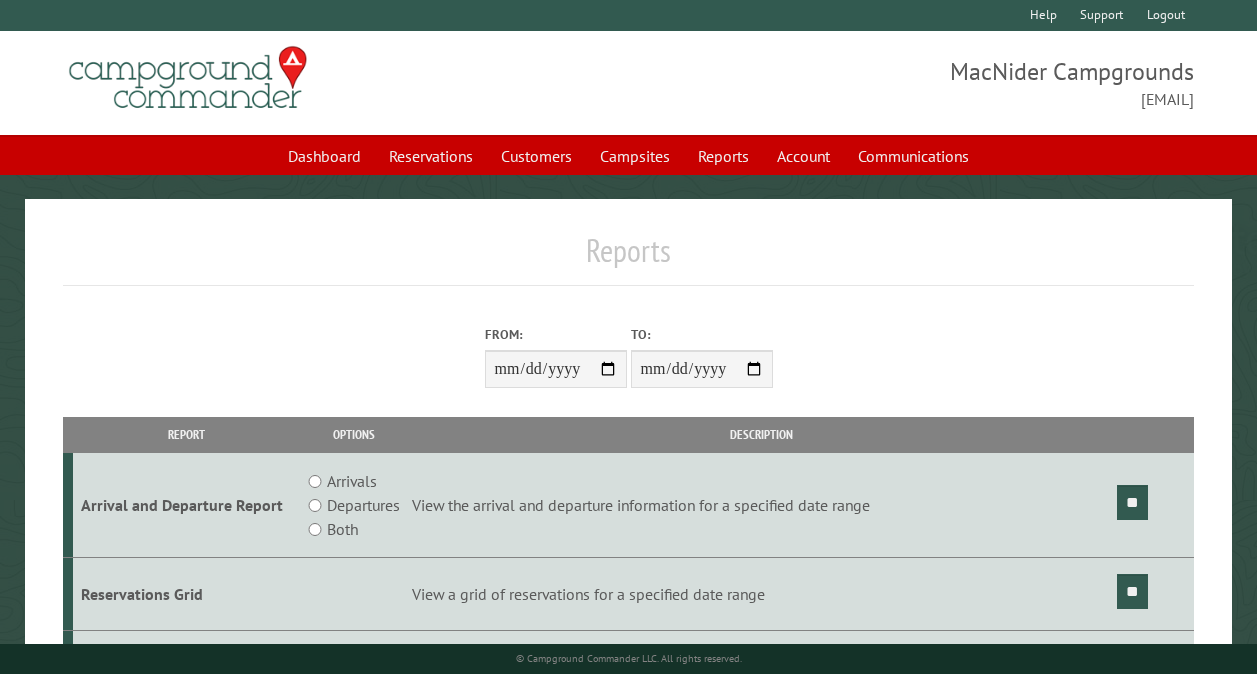 scroll, scrollTop: 0, scrollLeft: 0, axis: both 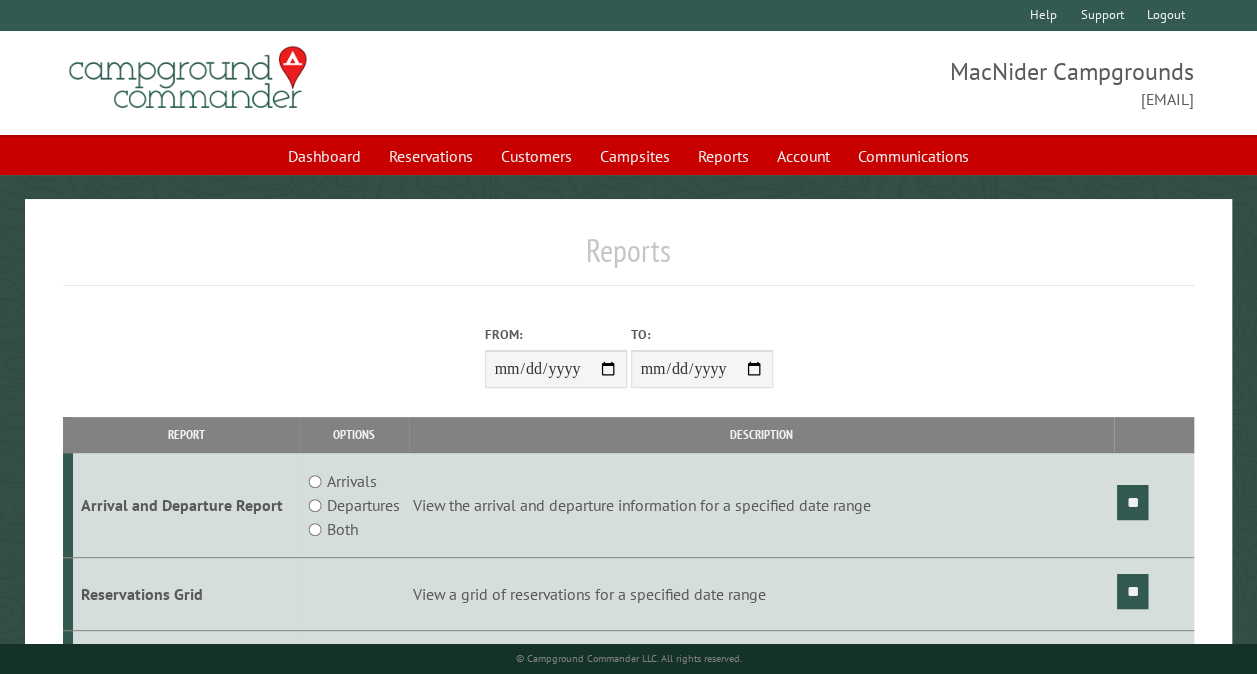 click on "From:" at bounding box center (556, 369) 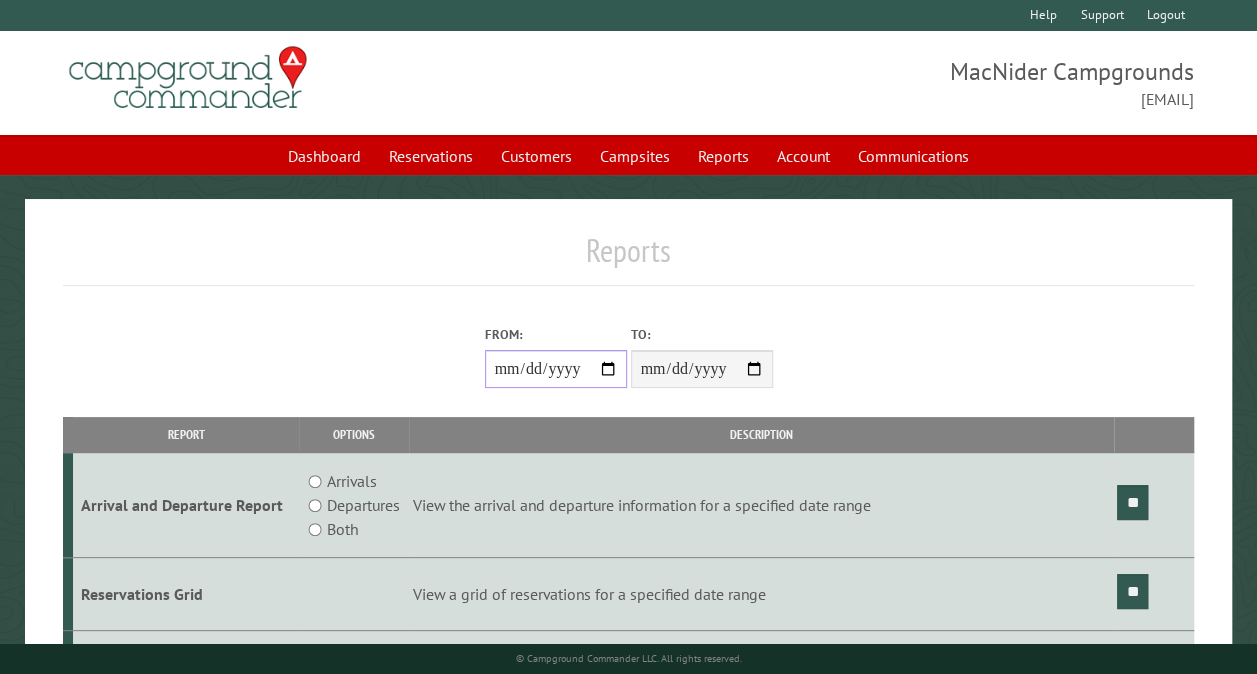 type on "**********" 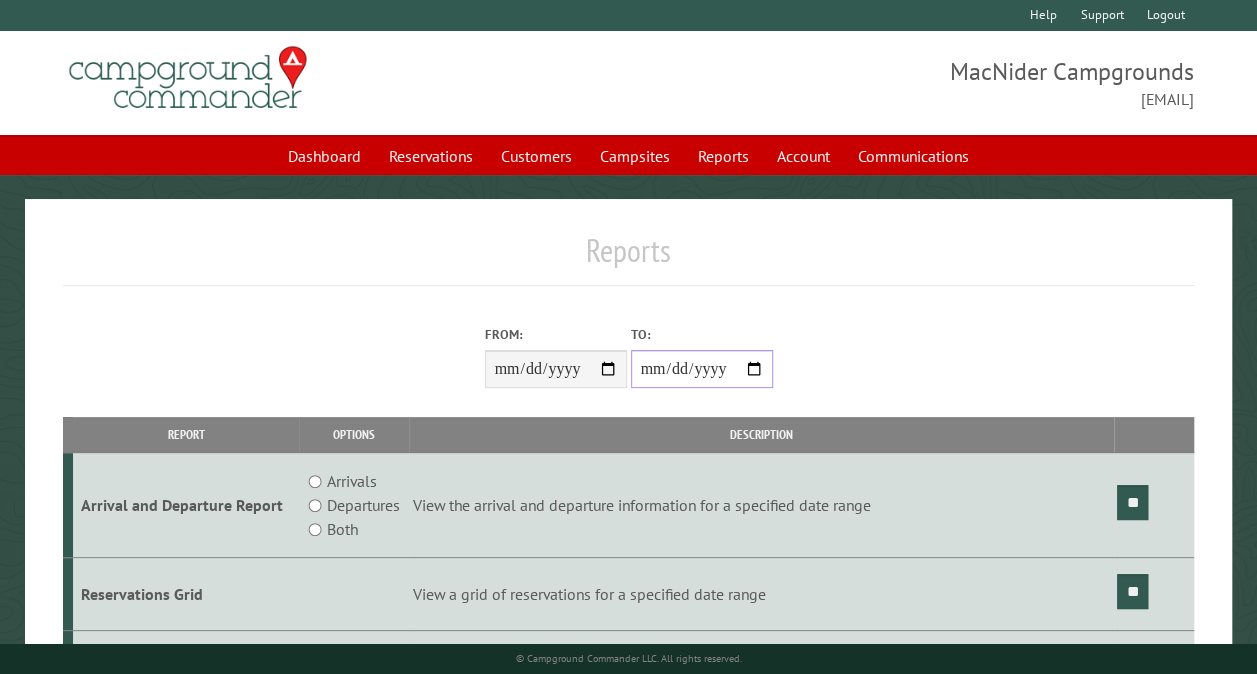click on "**********" at bounding box center [702, 369] 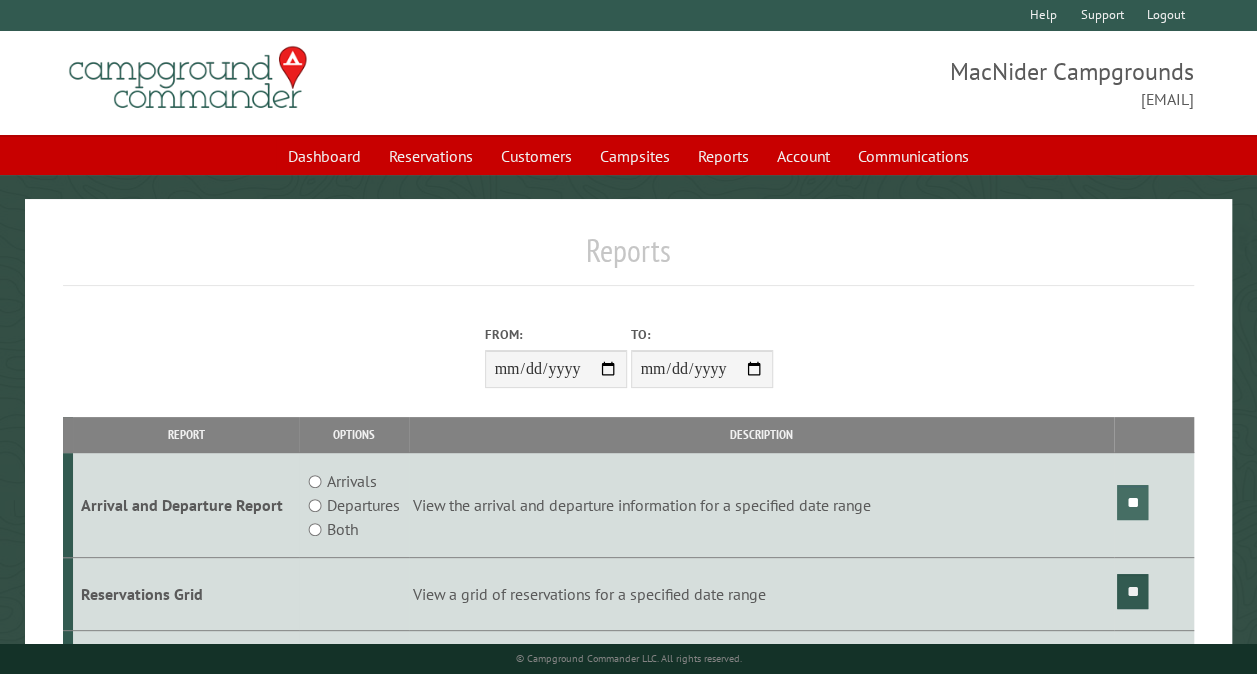 click on "**" at bounding box center (1132, 502) 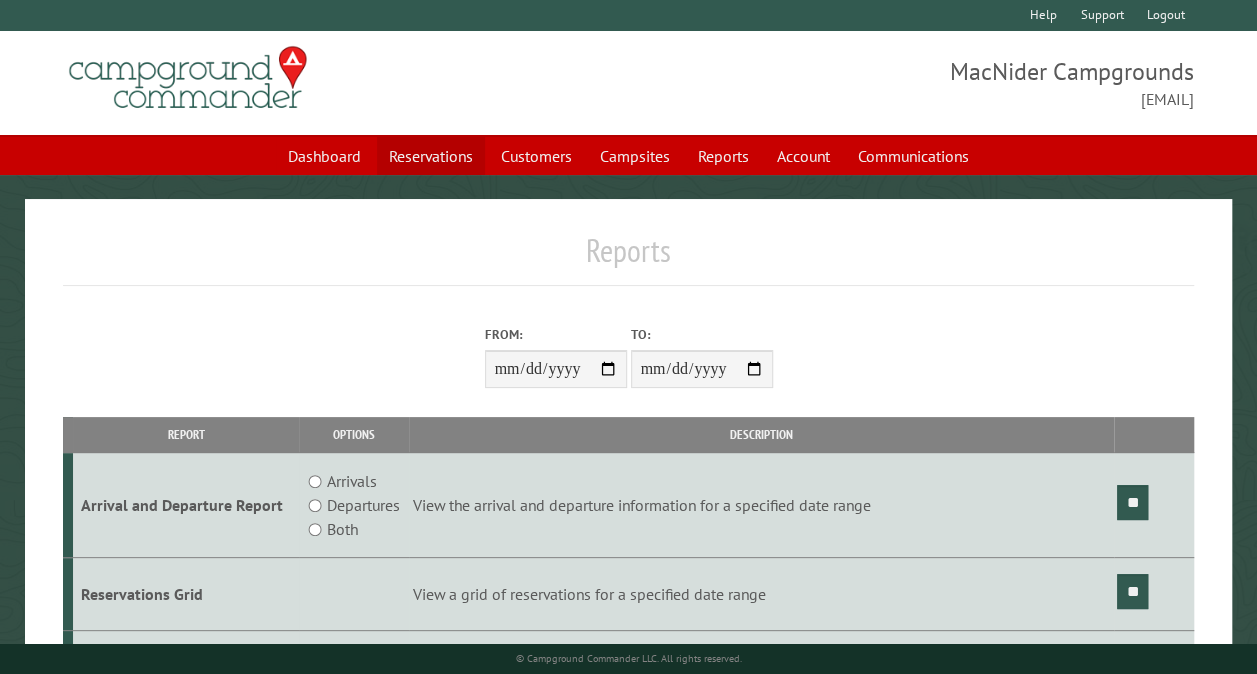 click on "Reservations" at bounding box center (431, 156) 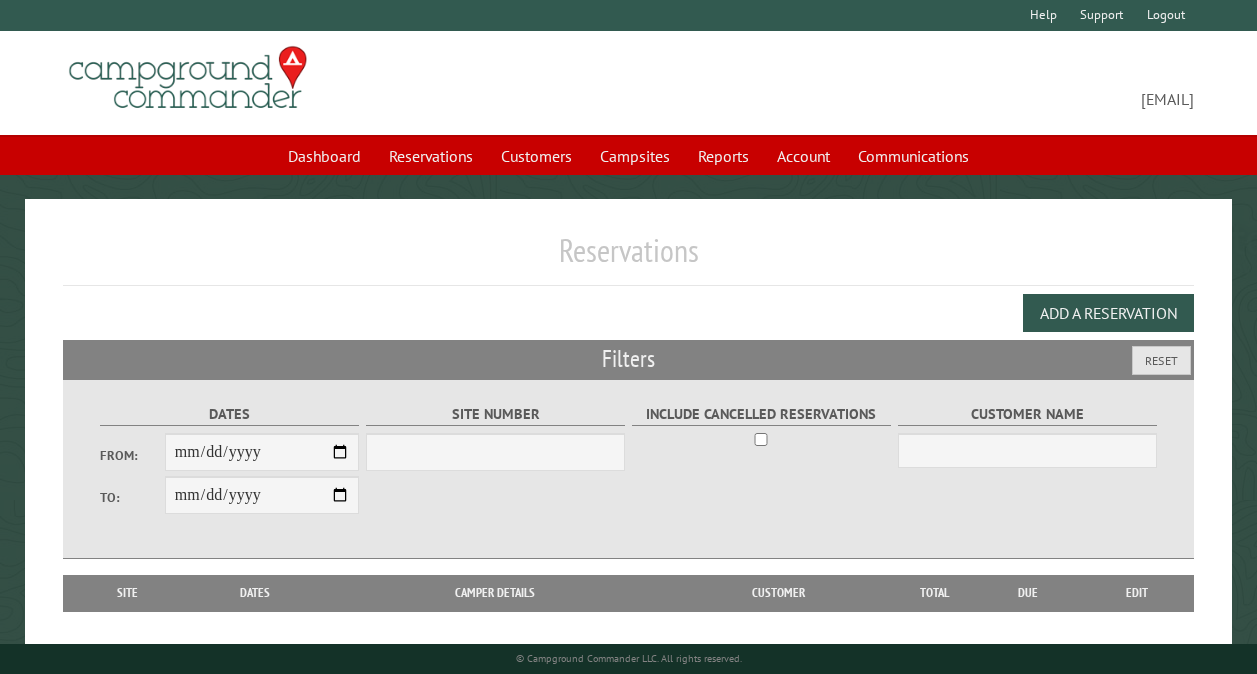 scroll, scrollTop: 0, scrollLeft: 0, axis: both 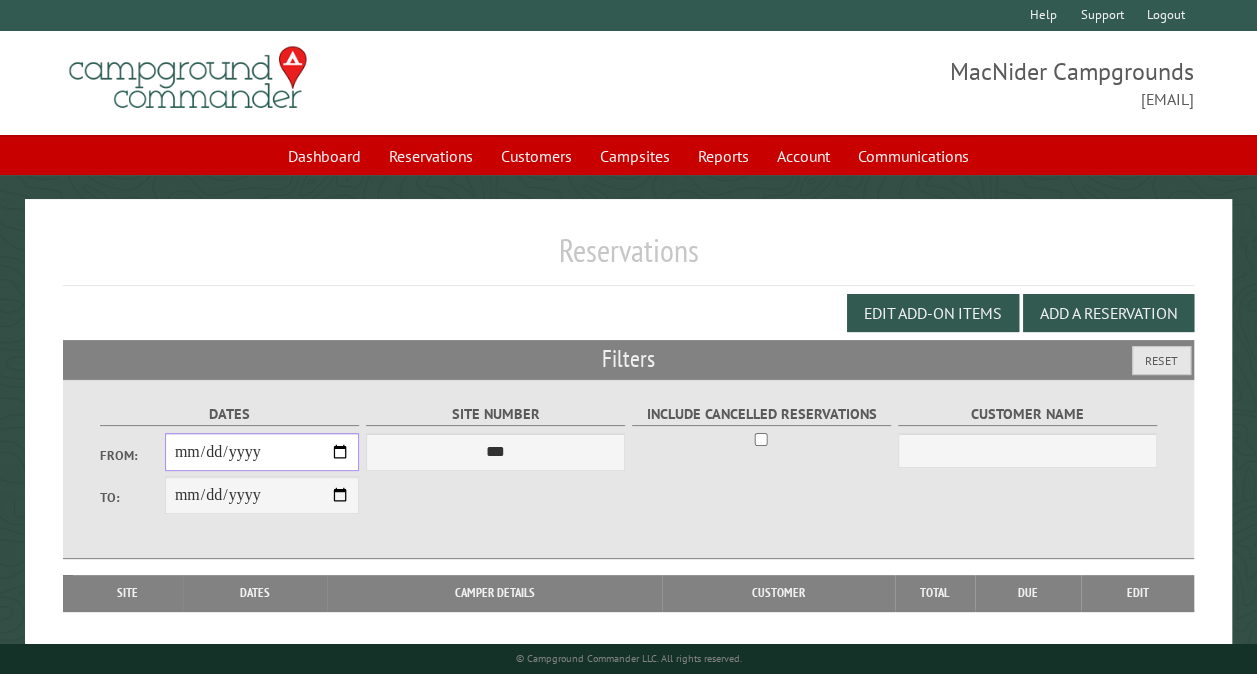 click on "From:" at bounding box center (262, 452) 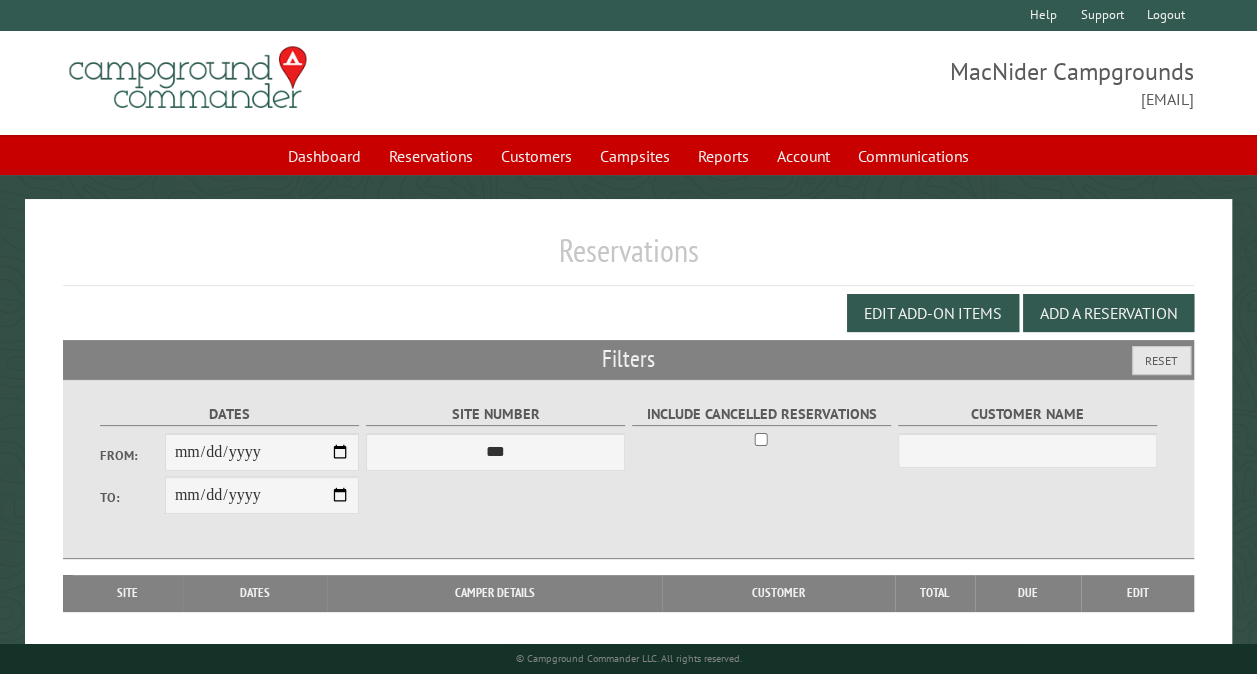 click on "Reservations" at bounding box center (628, 258) 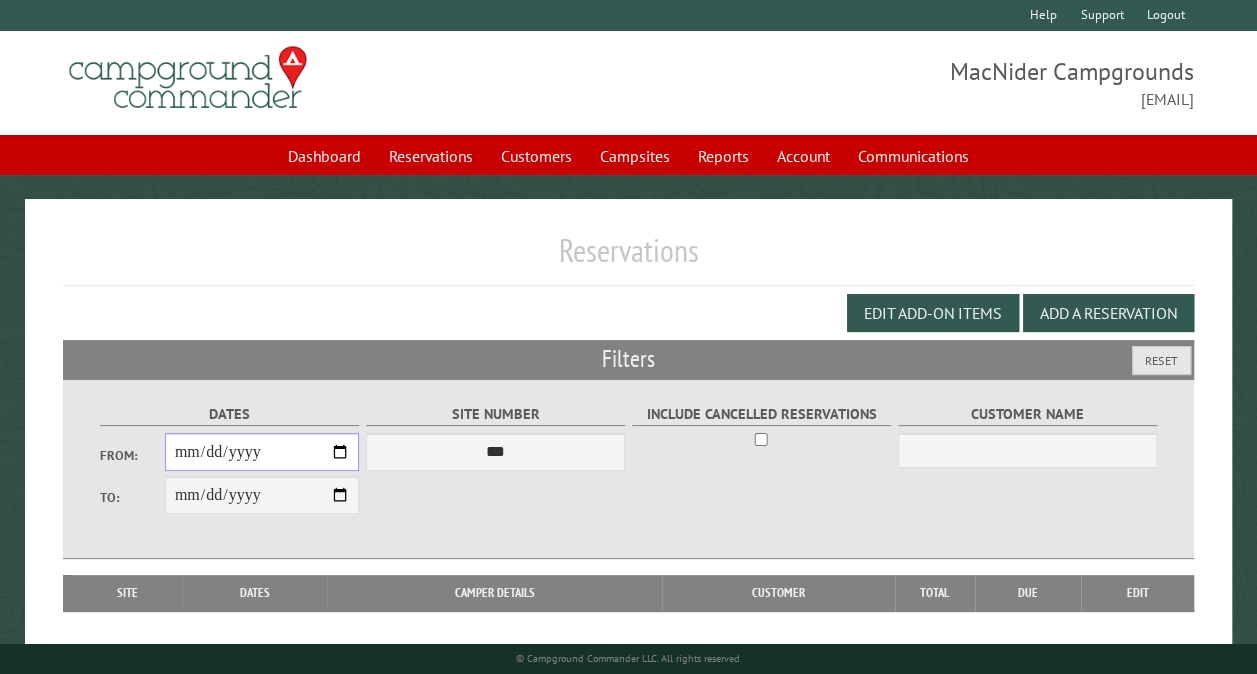 click on "From:" at bounding box center [262, 452] 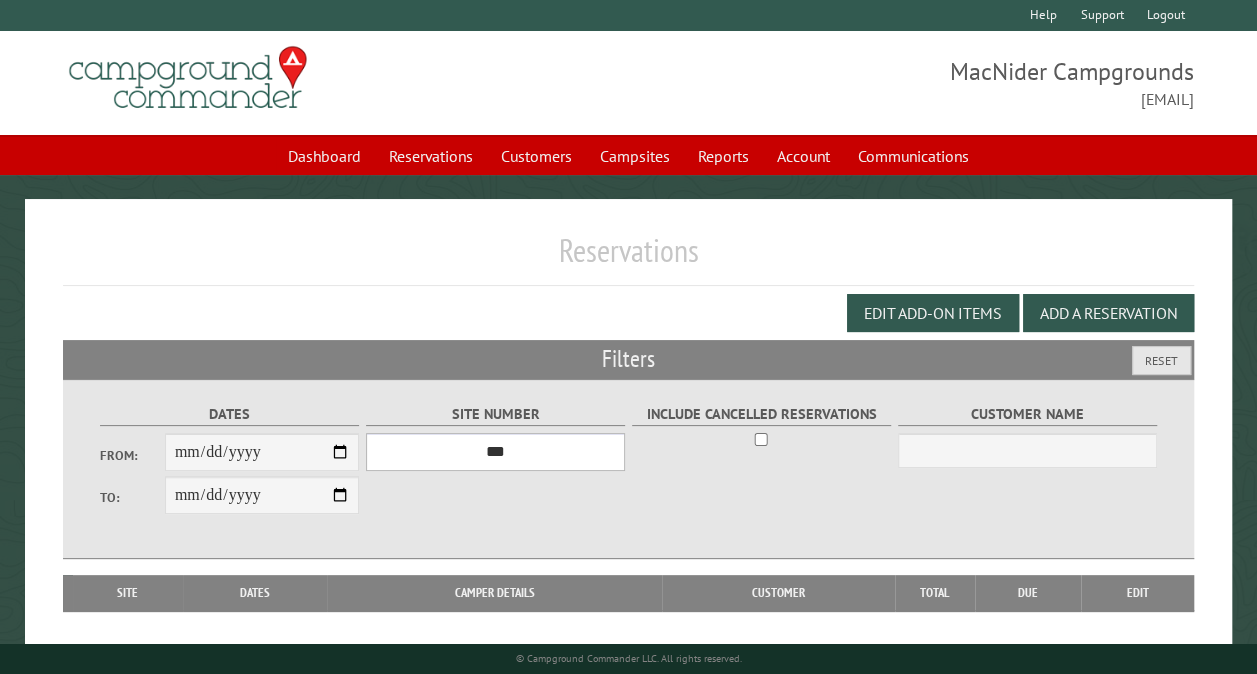 click on "*** ** ** ** ** ** ** ** ** ** *** *** *** *** ** ** ** ** ** ** ** ** ** *** *** ** ** ** ** ** ** ********* ** ** ** ** ** ** ** ** ** *** *** *** *** *** *** ** ** ** ** ** ** ** ** ** *** *** *** *** *** *** ** ** ** ** ** ** ** ** ** ** ** ** ** ** ** ** ** ** ** ** ** ** ** ** *** *** *** *** *** ***" at bounding box center [495, 452] 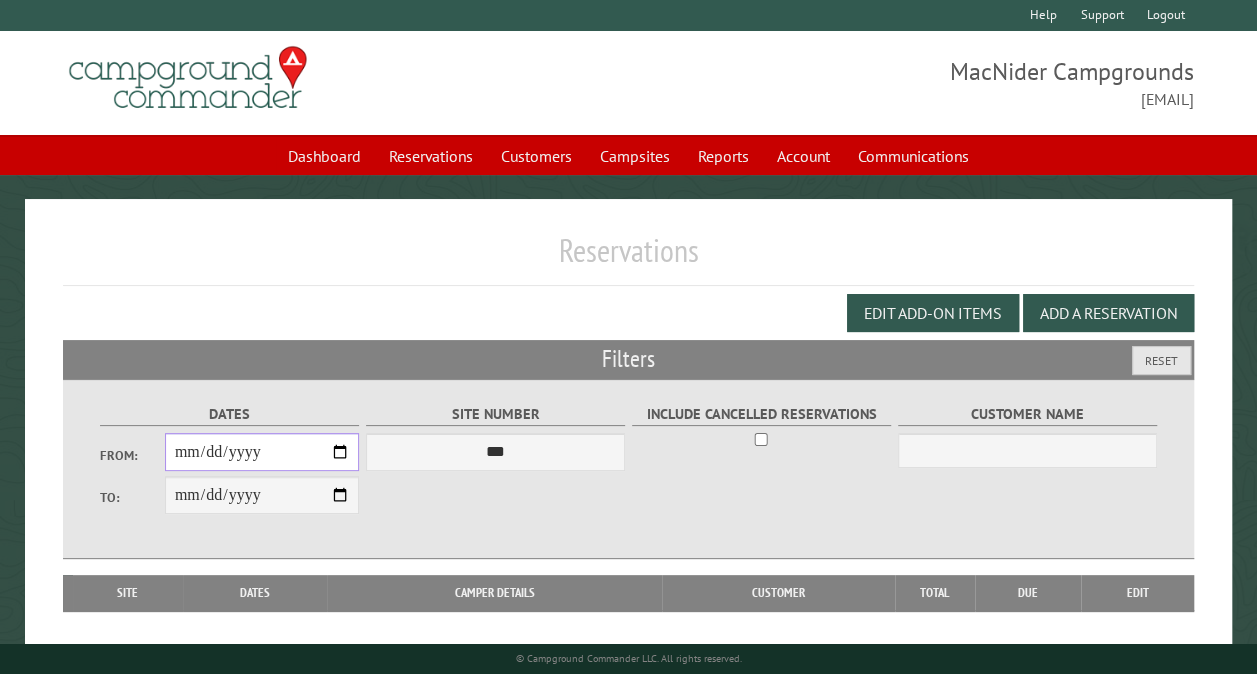 click on "From:" at bounding box center [262, 452] 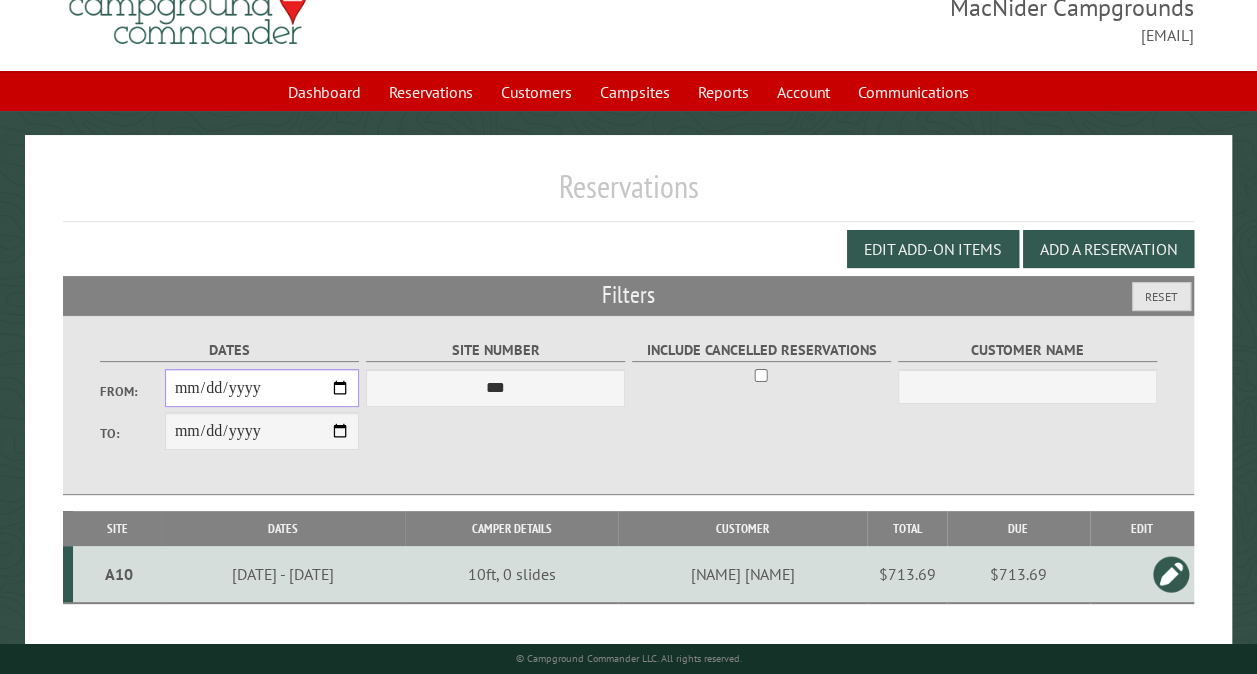 scroll, scrollTop: 112, scrollLeft: 0, axis: vertical 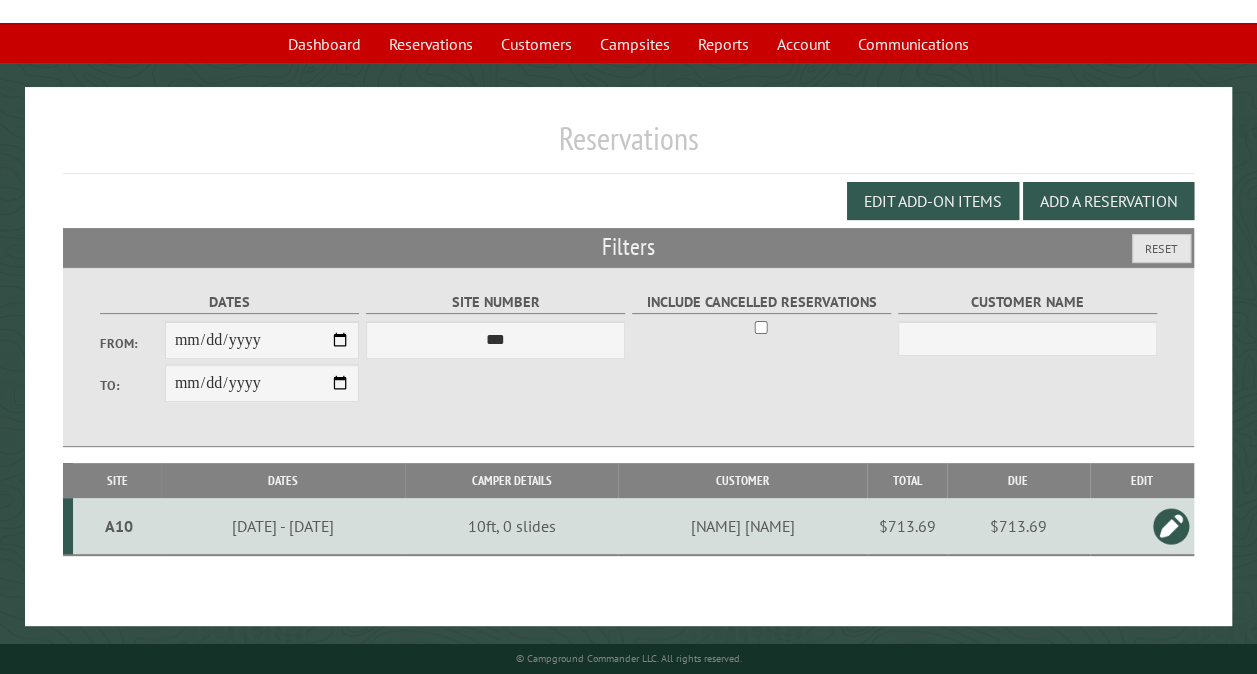 click at bounding box center [1171, 526] 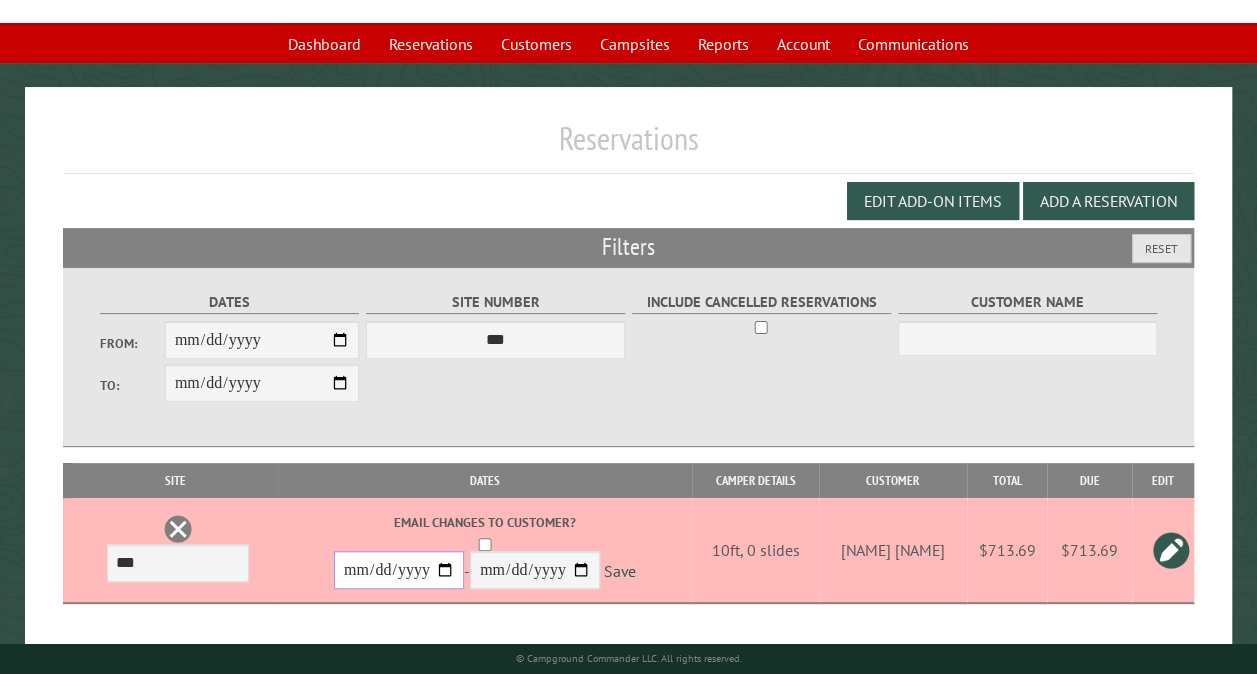 click on "**********" at bounding box center [399, 570] 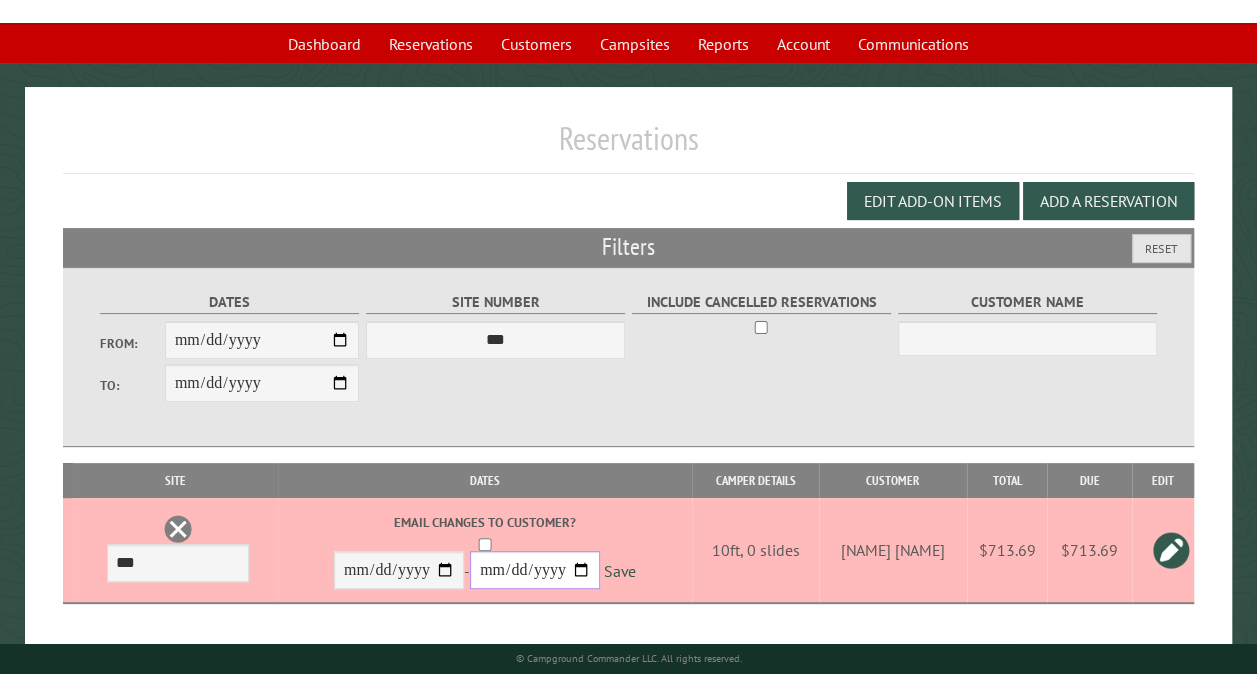 click on "**********" at bounding box center [535, 570] 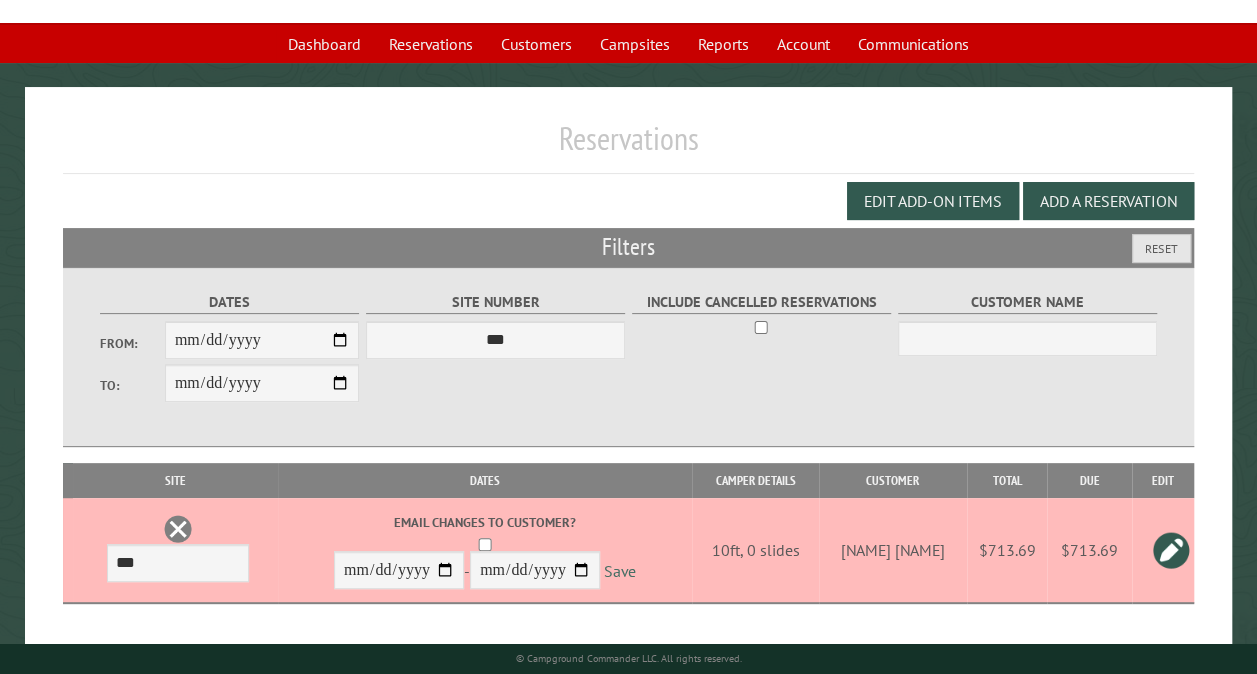 click on "Save" at bounding box center [620, 571] 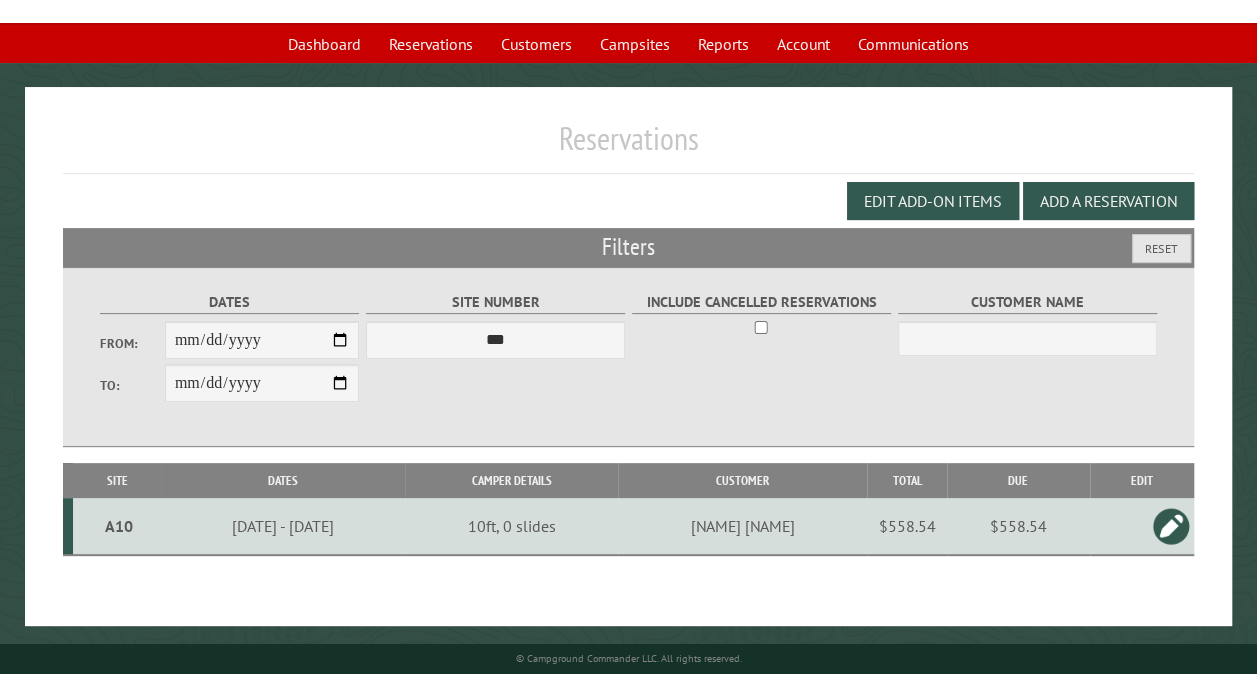 click on "A10" at bounding box center [119, 526] 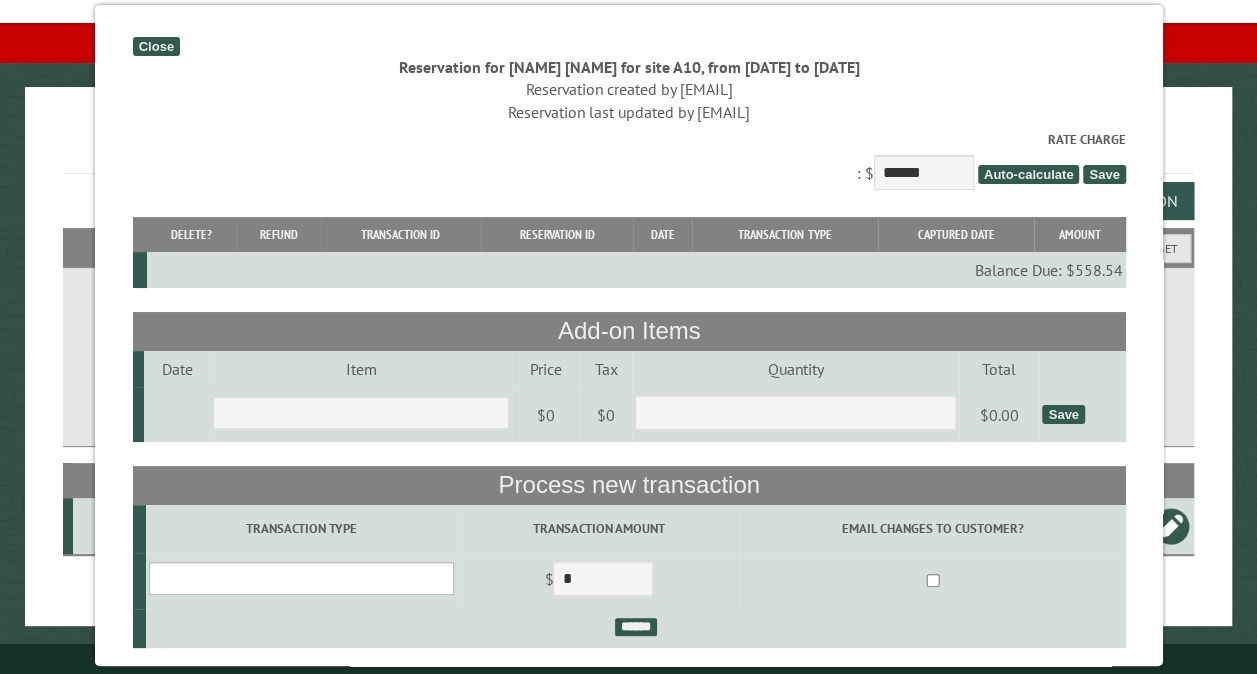 click on "**********" at bounding box center [300, 578] 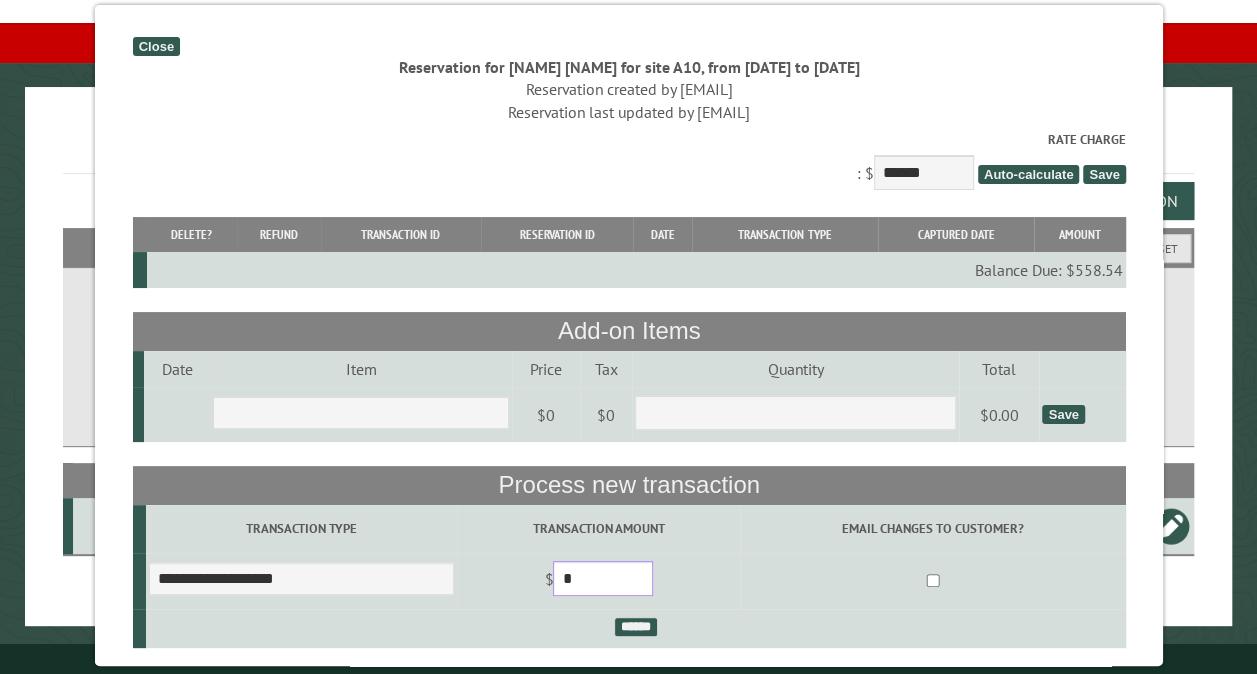 click on "*" at bounding box center [603, 578] 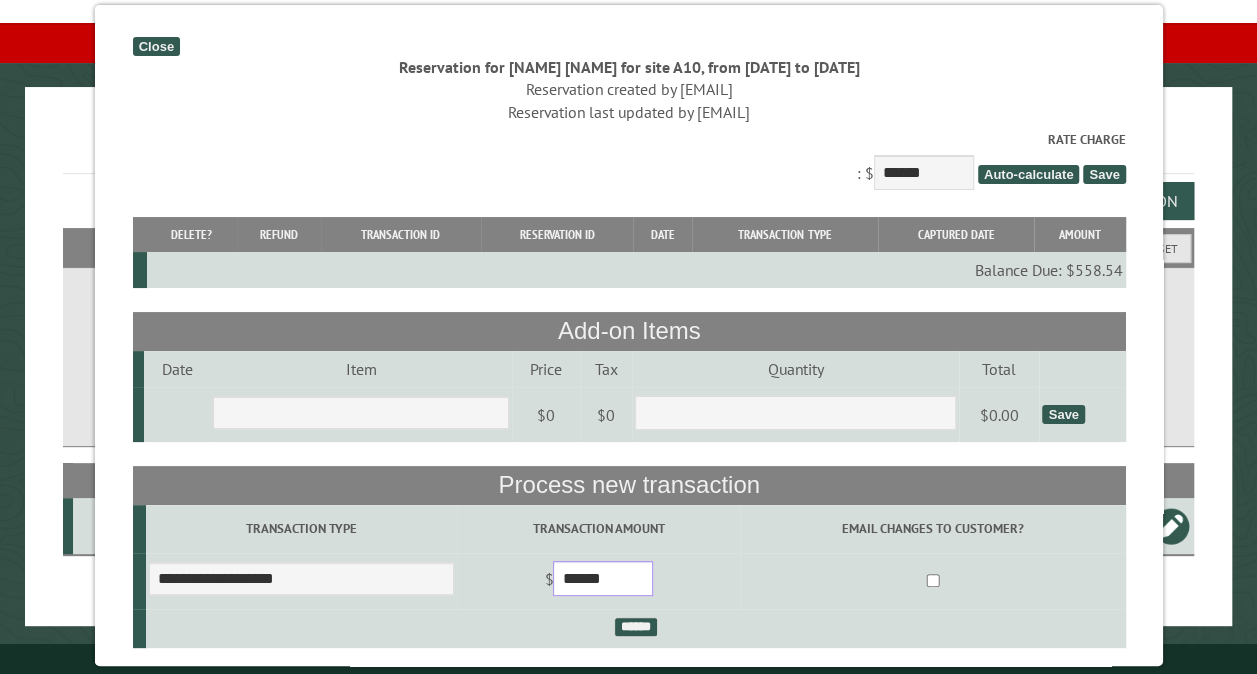 type on "******" 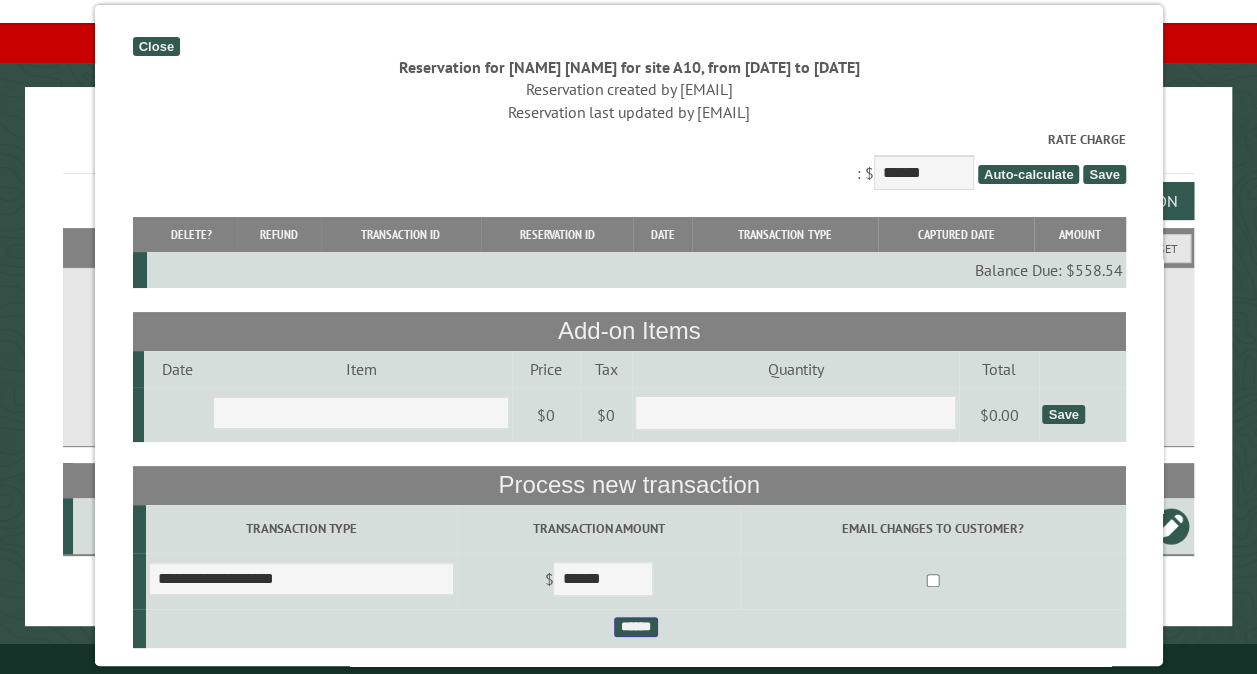 click on "******" at bounding box center (635, 627) 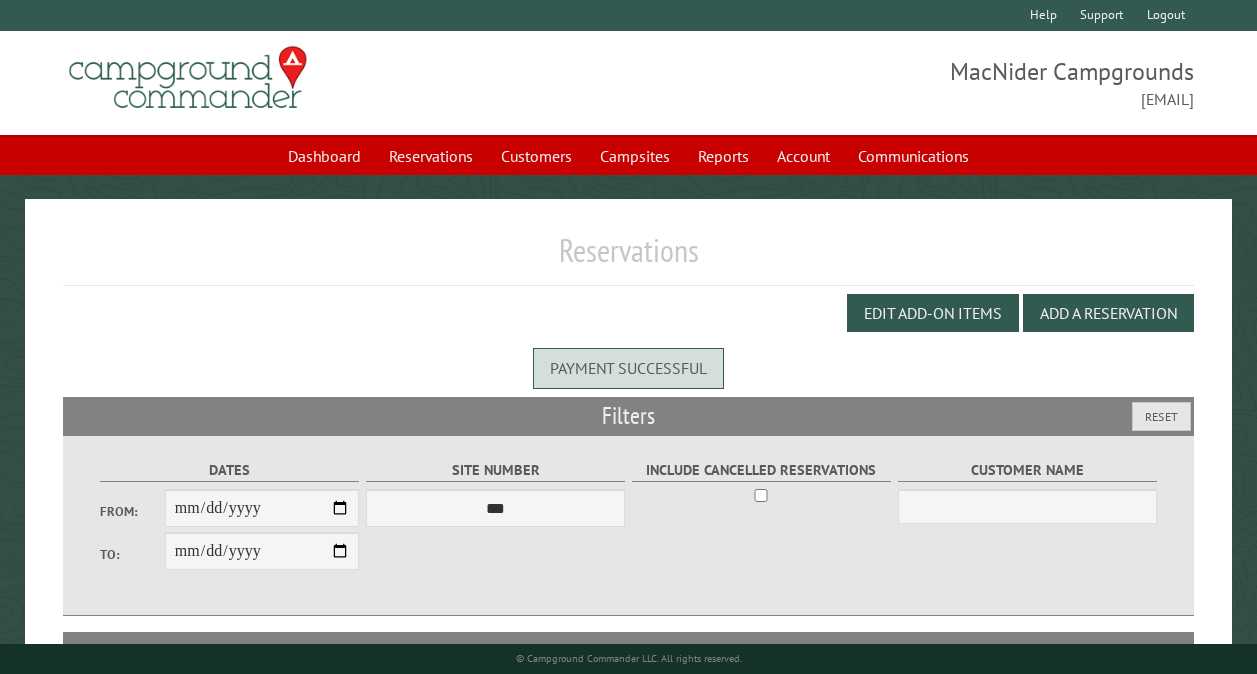scroll, scrollTop: 0, scrollLeft: 0, axis: both 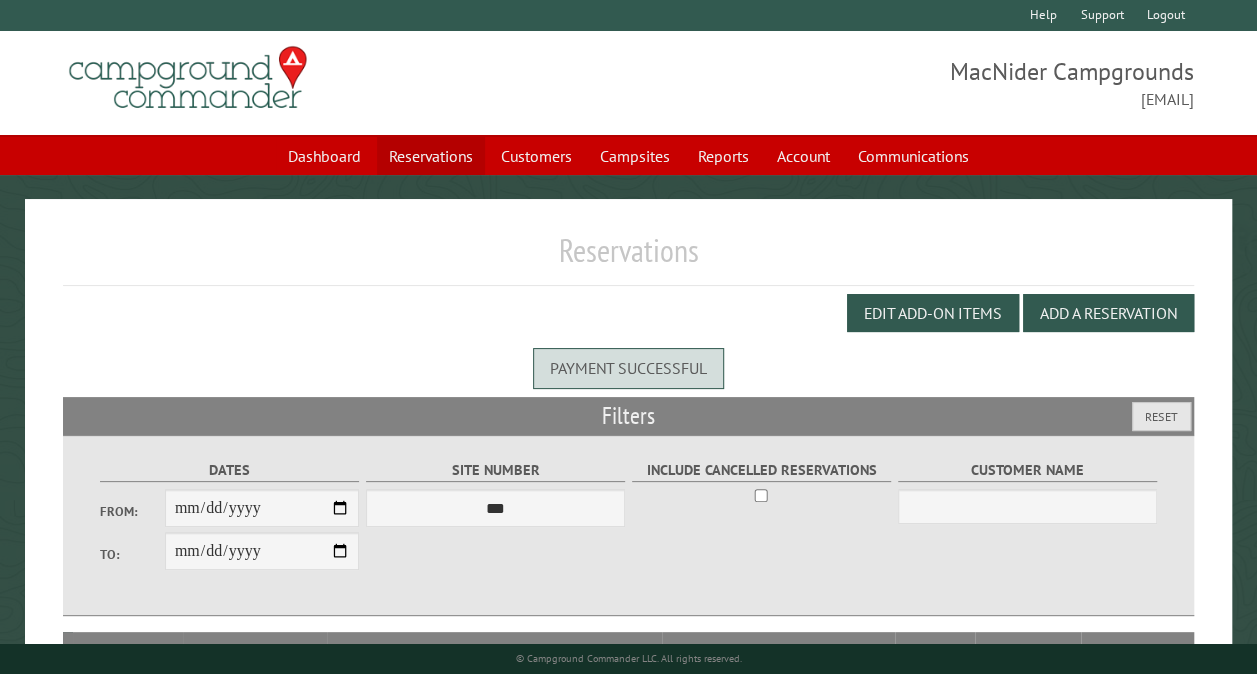 click on "Reservations" at bounding box center [431, 156] 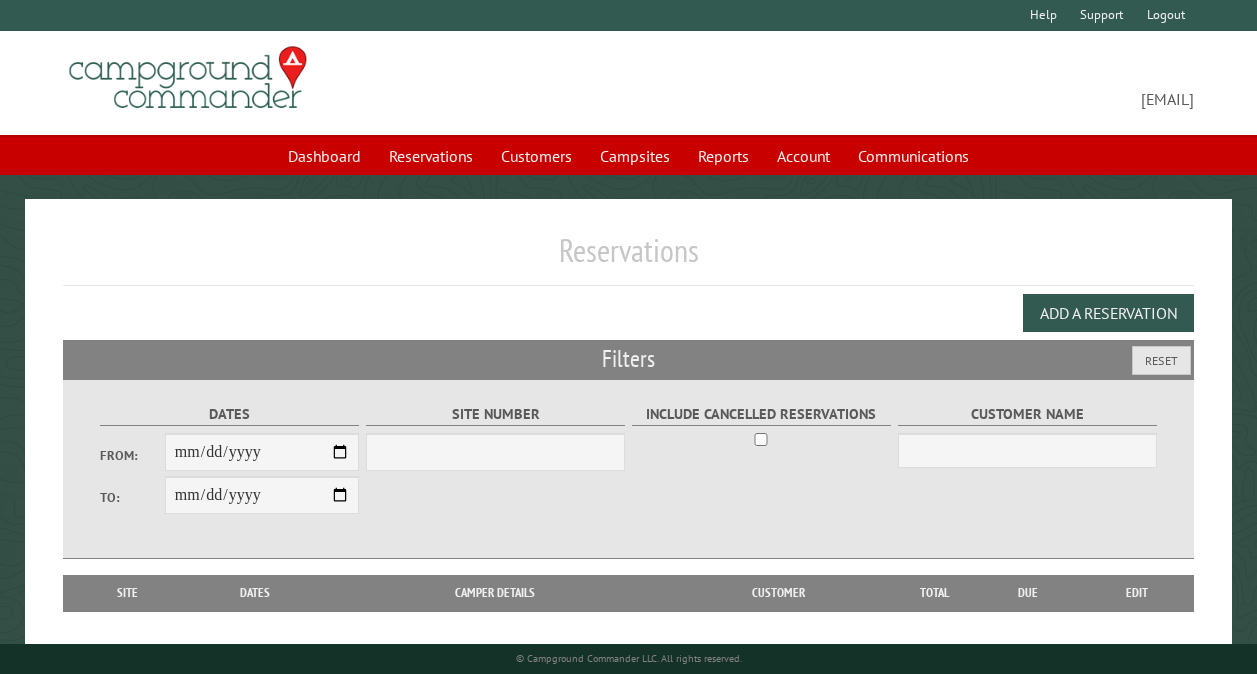 scroll, scrollTop: 0, scrollLeft: 0, axis: both 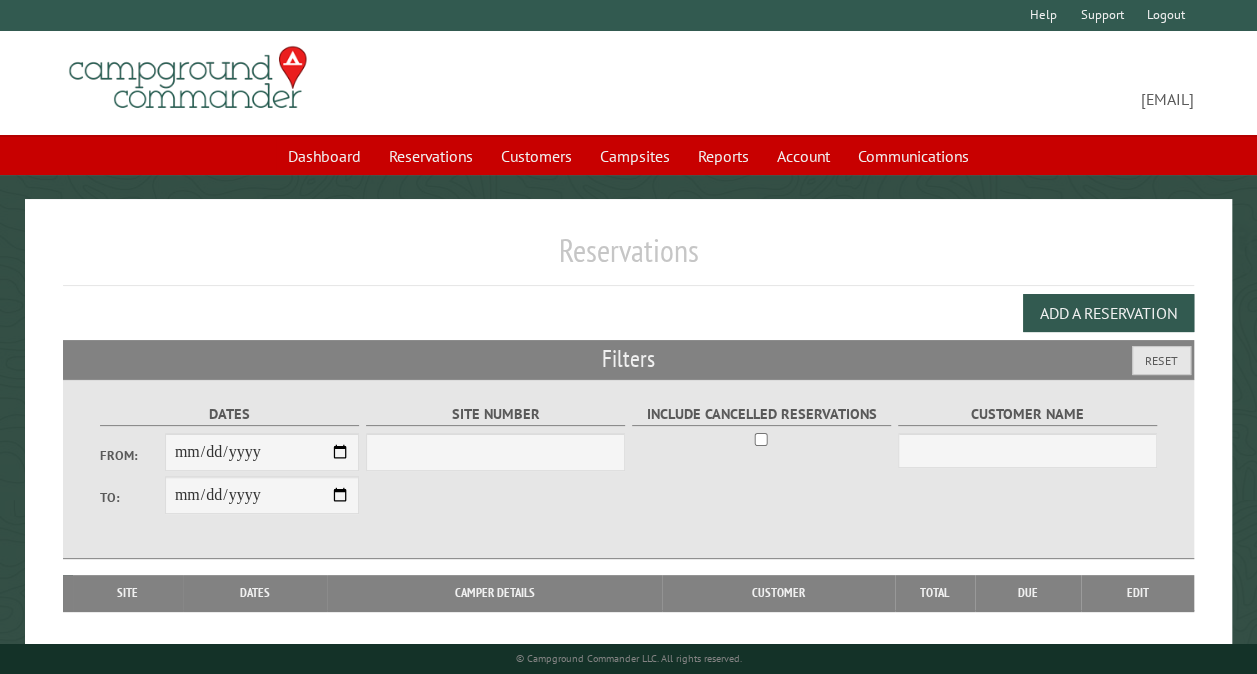 select on "***" 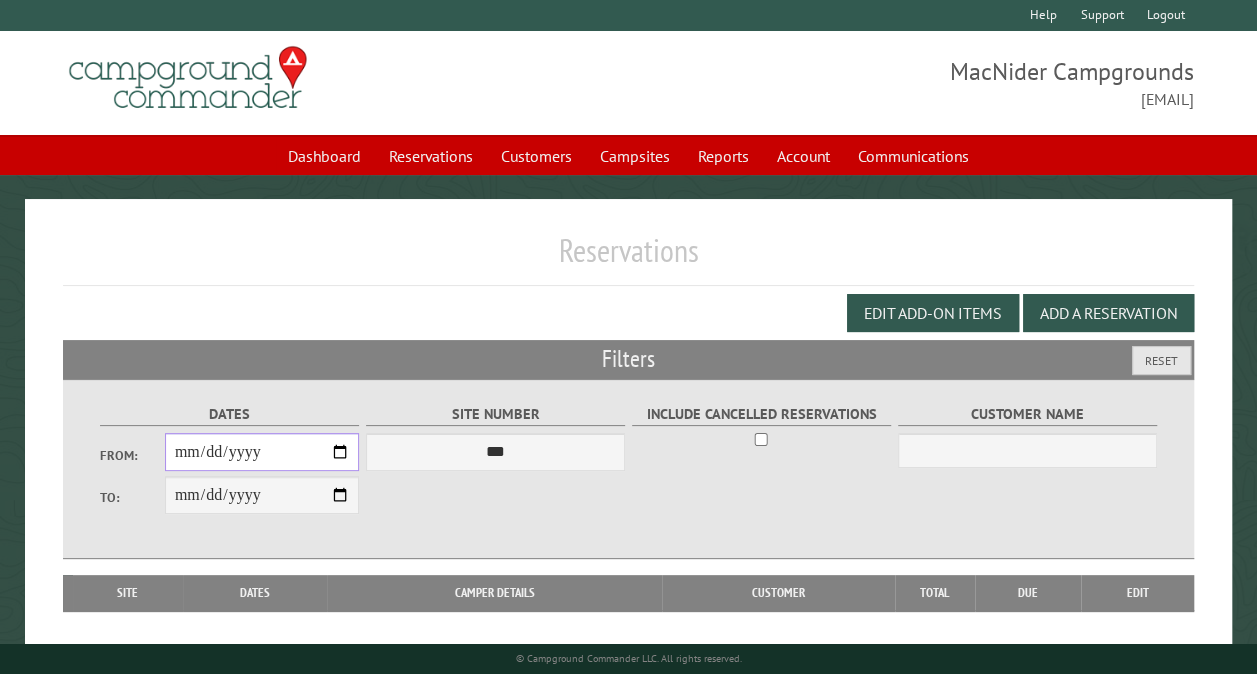 click on "From:" at bounding box center [262, 452] 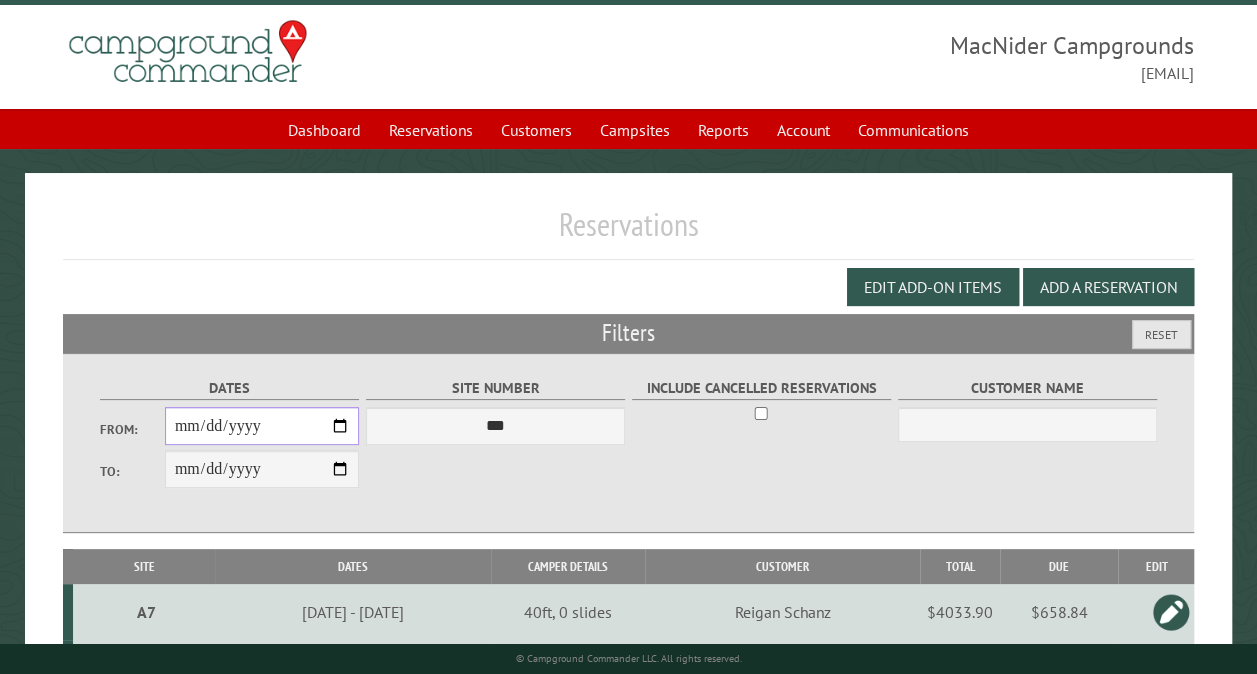 scroll, scrollTop: 40, scrollLeft: 0, axis: vertical 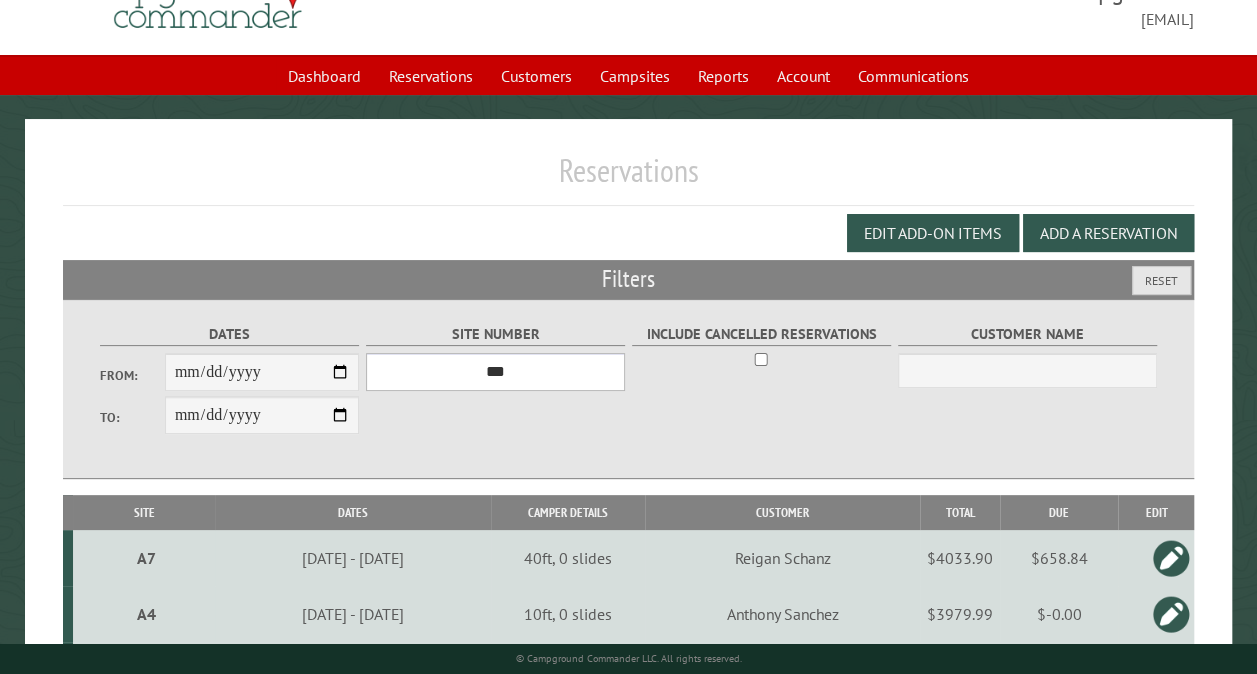 click on "*** ** ** ** ** ** ** ** ** ** *** *** *** *** ** ** ** ** ** ** ** ** ** *** *** ** ** ** ** ** ** ********* ** ** ** ** ** ** ** ** ** *** *** *** *** *** *** ** ** ** ** ** ** ** ** ** *** *** *** *** *** *** ** ** ** ** ** ** ** ** ** ** ** ** ** ** ** ** ** ** ** ** ** ** ** ** *** *** *** *** *** ***" at bounding box center [495, 372] 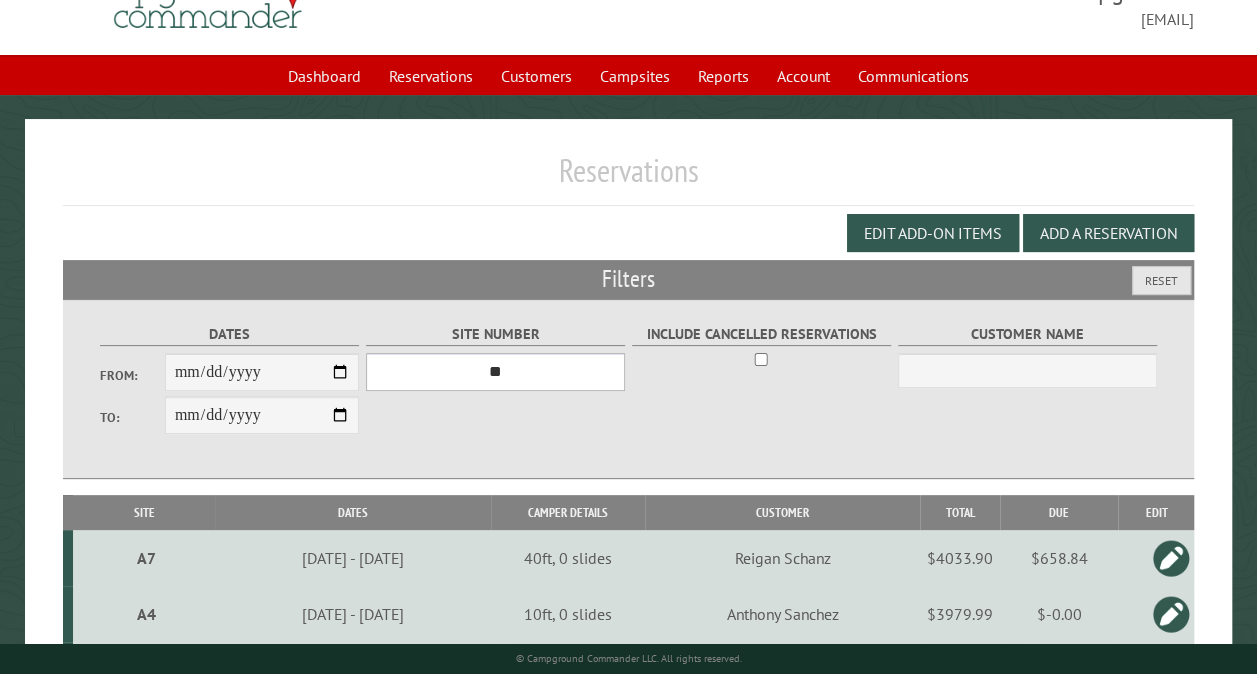 click on "*** ** ** ** ** ** ** ** ** ** *** *** *** *** ** ** ** ** ** ** ** ** ** *** *** ** ** ** ** ** ** ********* ** ** ** ** ** ** ** ** ** *** *** *** *** *** *** ** ** ** ** ** ** ** ** ** *** *** *** *** *** *** ** ** ** ** ** ** ** ** ** ** ** ** ** ** ** ** ** ** ** ** ** ** ** ** *** *** *** *** *** ***" at bounding box center (495, 372) 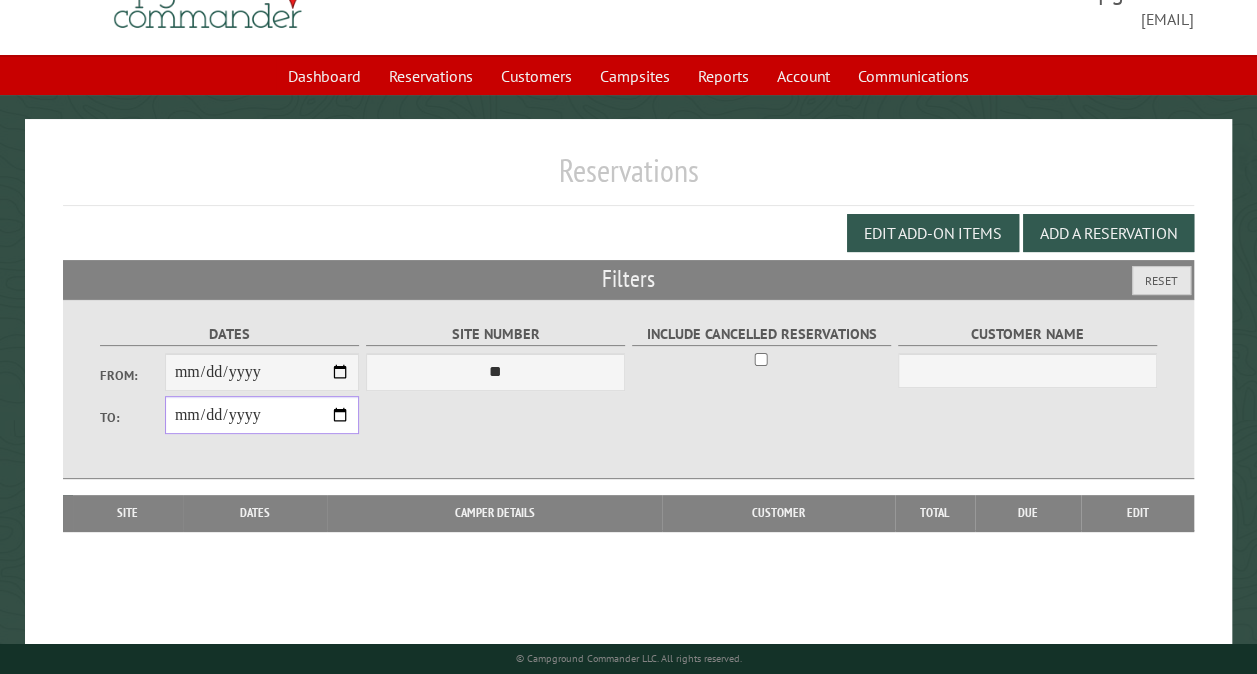 click on "**********" at bounding box center (262, 415) 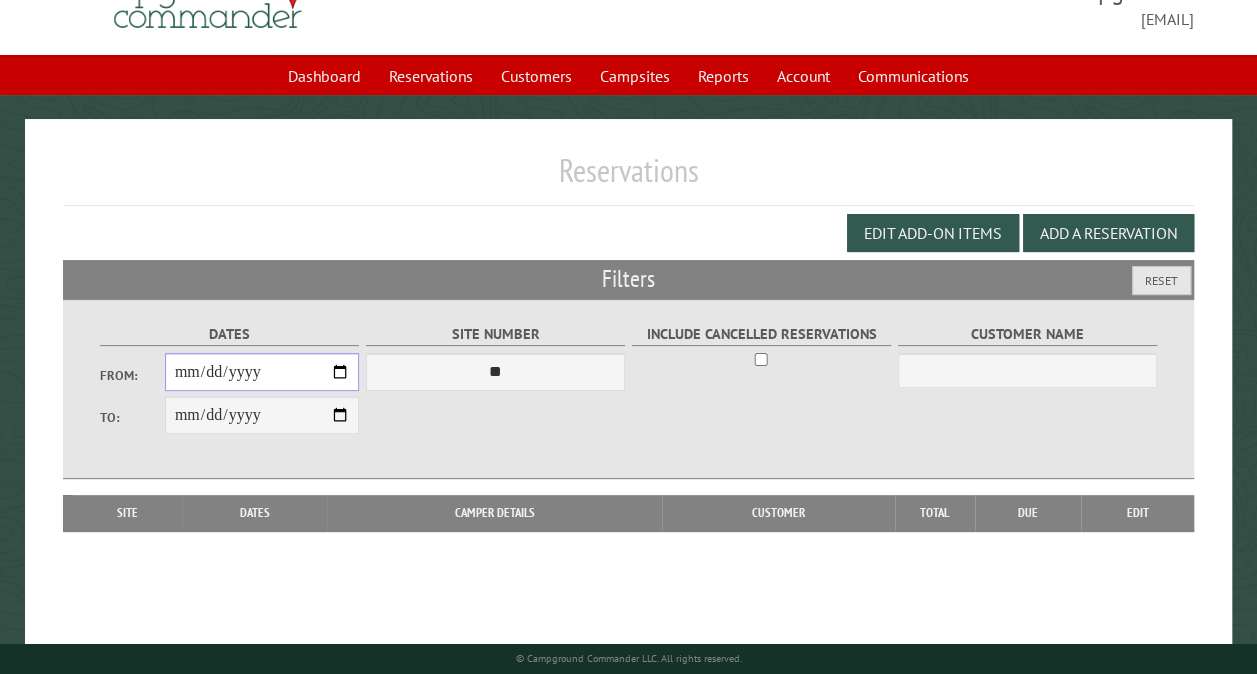 click on "**********" at bounding box center [262, 372] 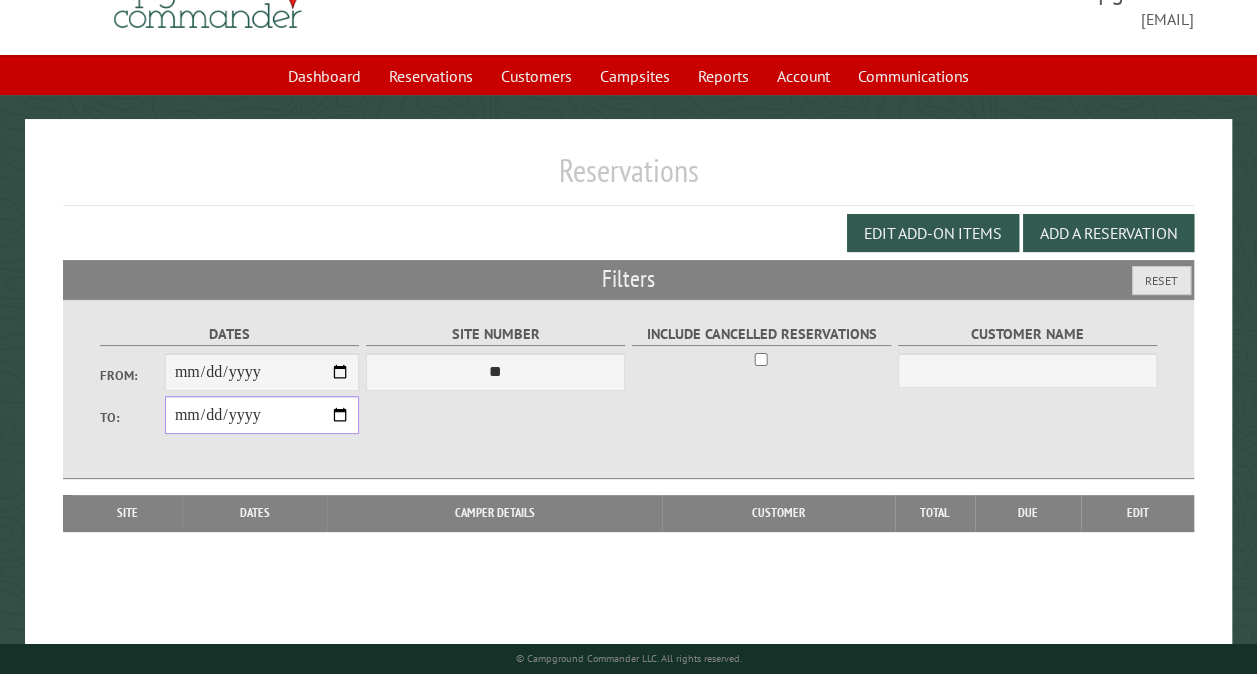 click on "**********" at bounding box center (262, 415) 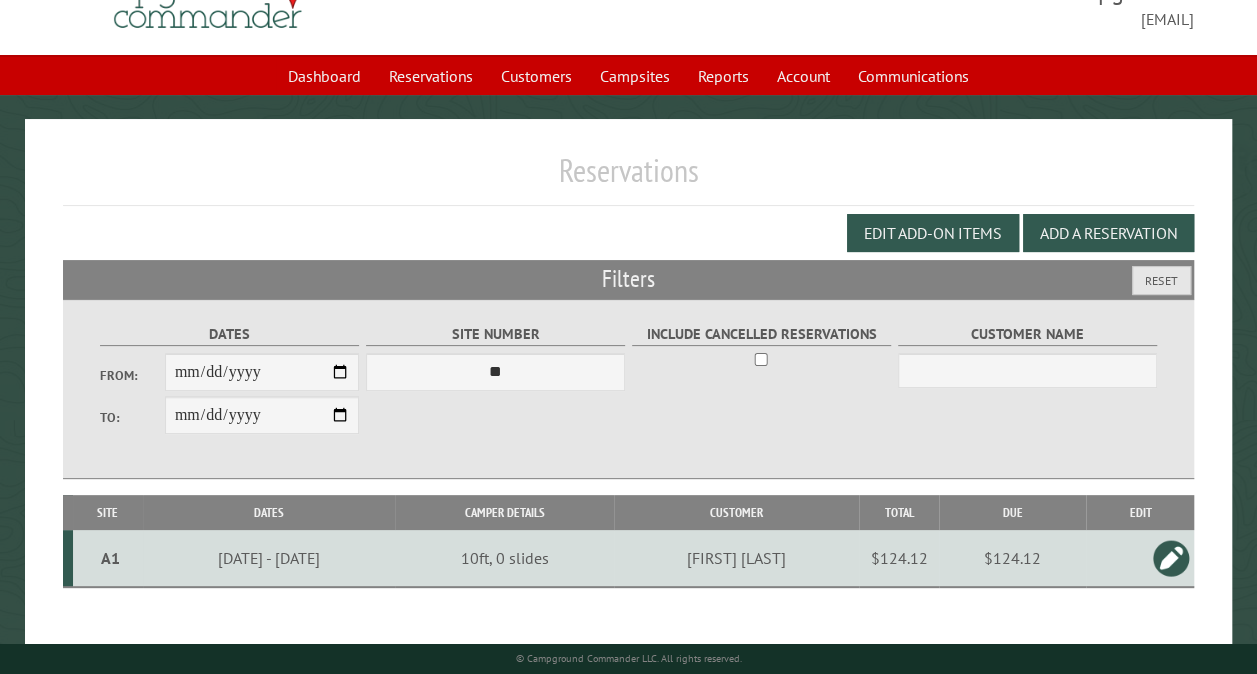 click on "A1" at bounding box center (110, 558) 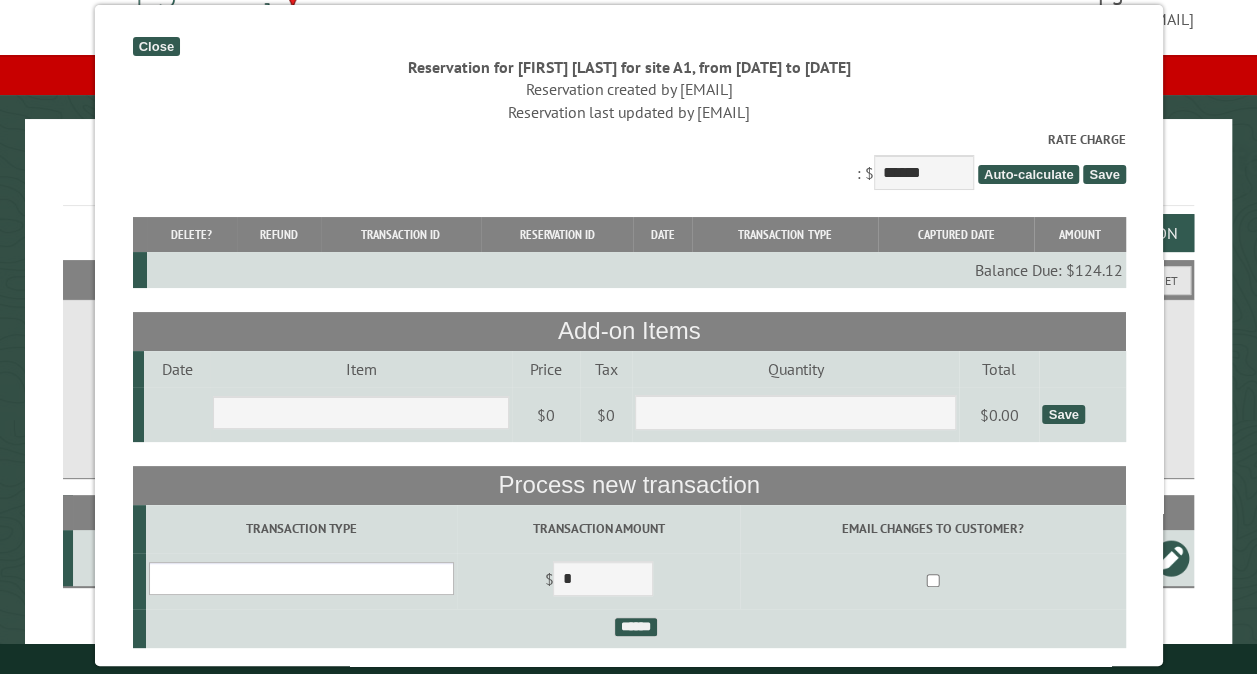 click on "**********" at bounding box center (300, 578) 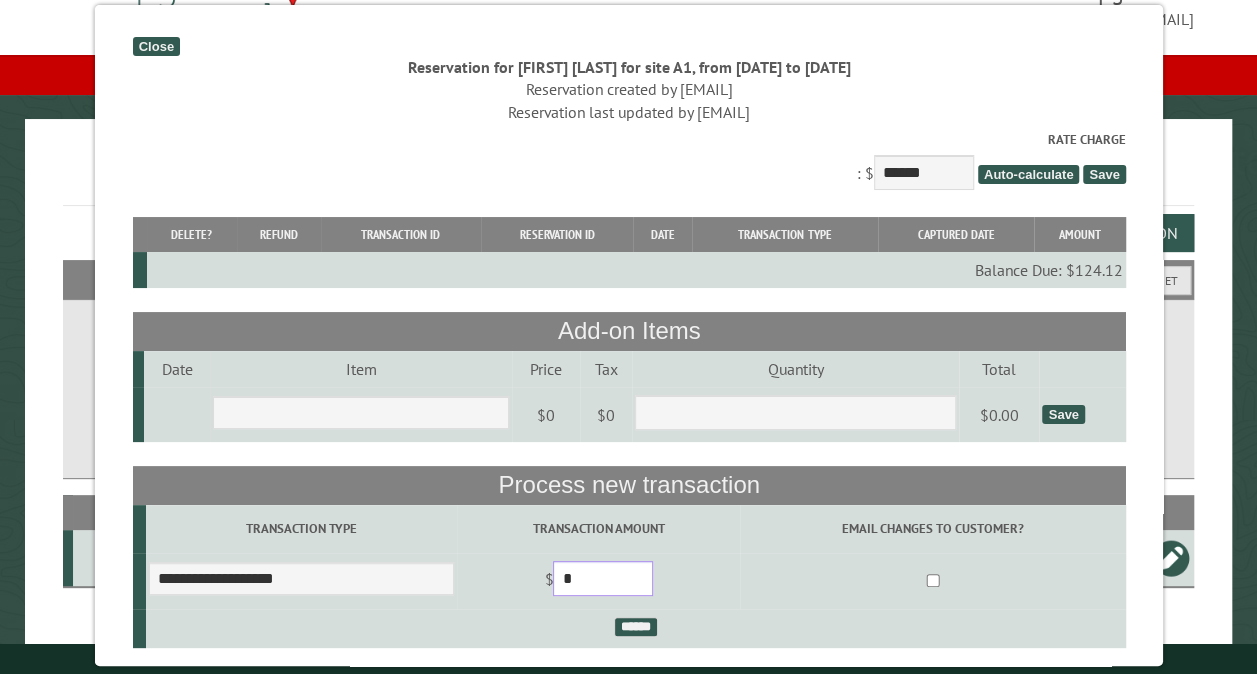 click on "*" at bounding box center [603, 578] 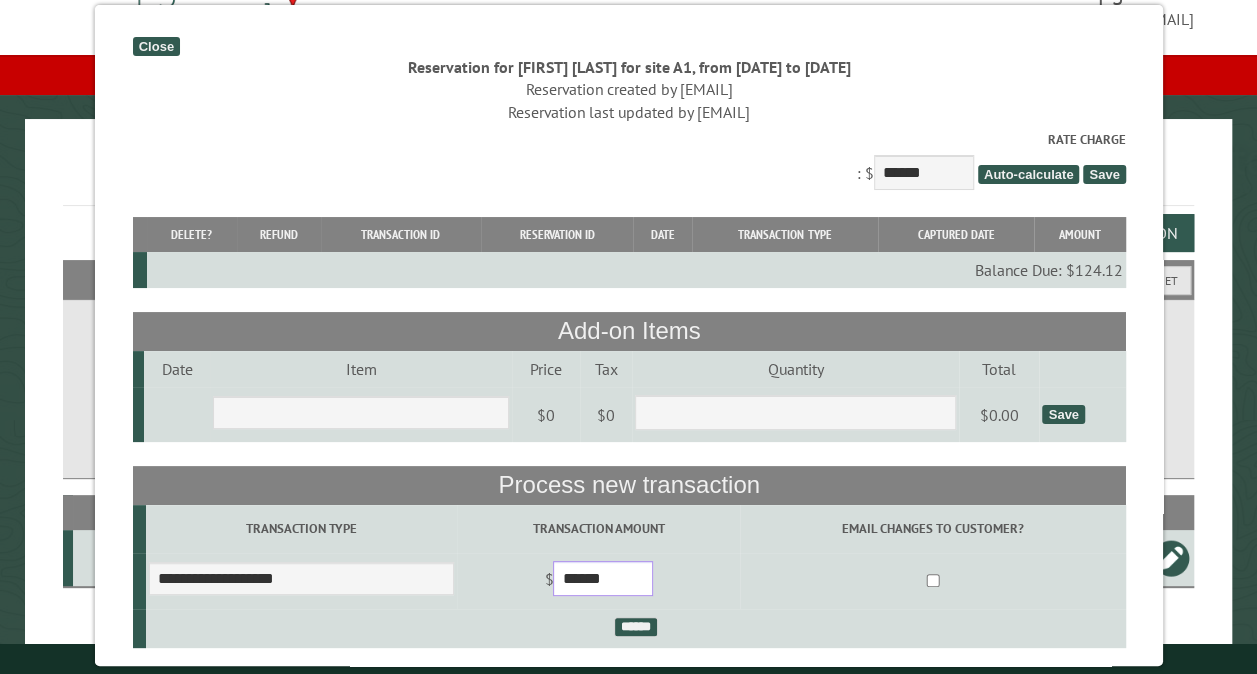type on "******" 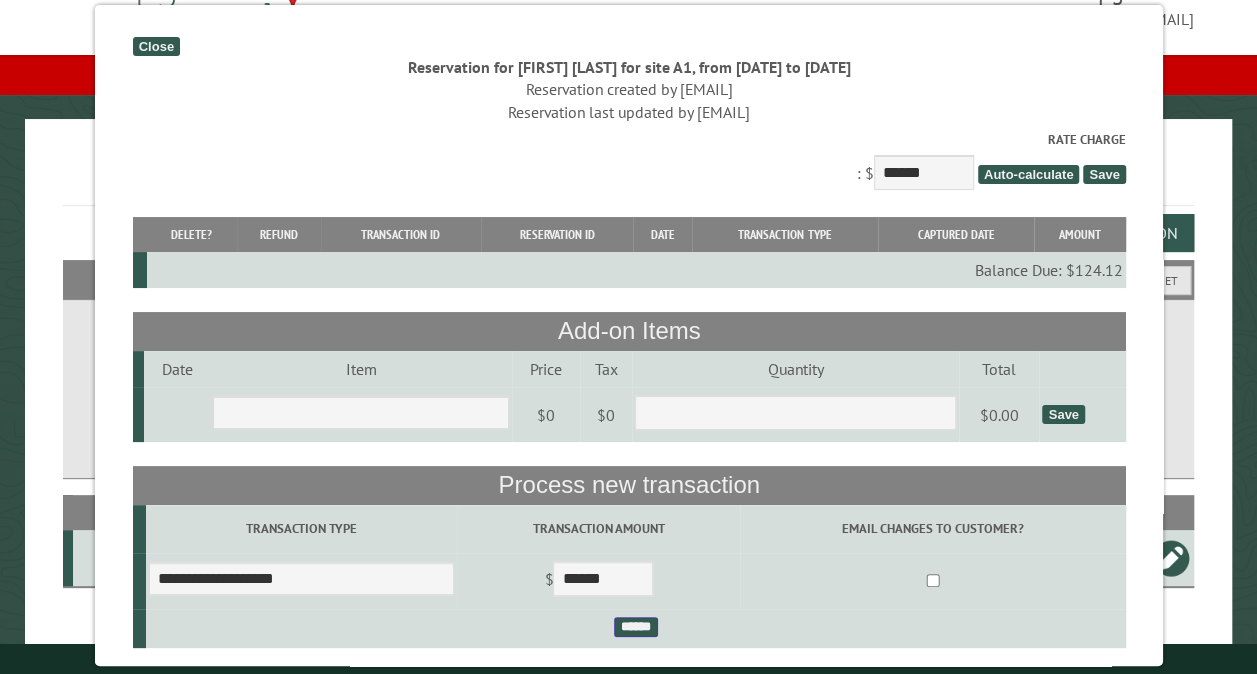 click on "******" at bounding box center [635, 627] 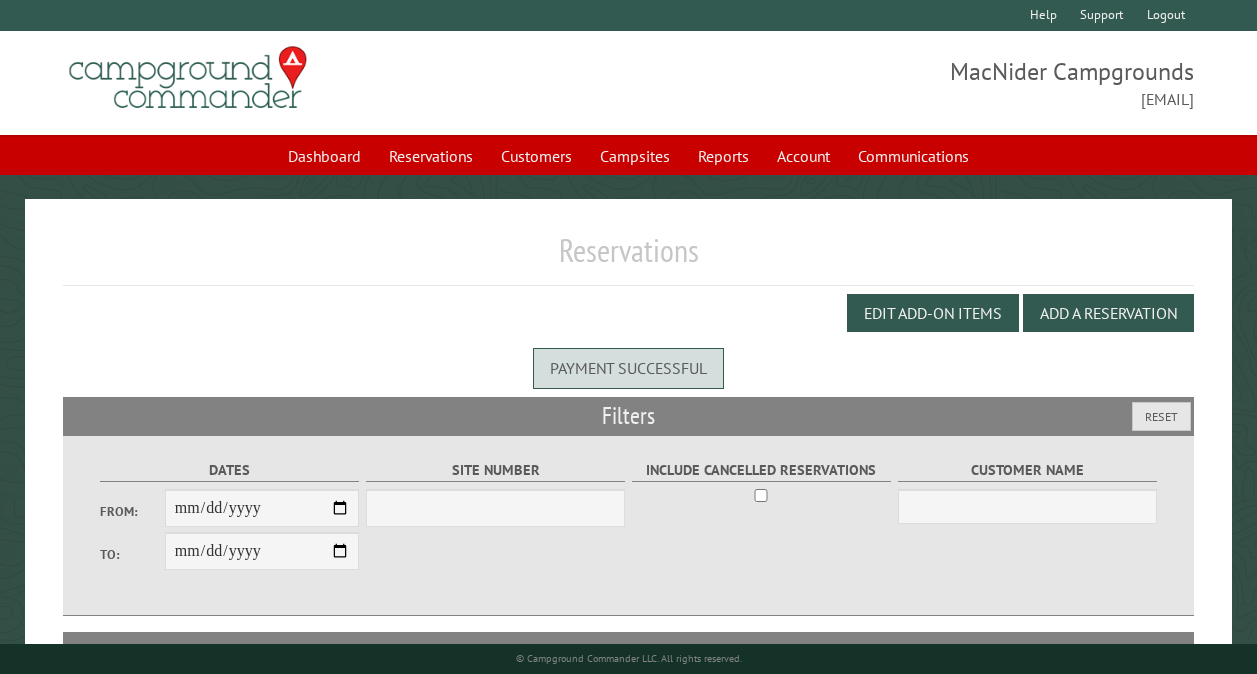 scroll, scrollTop: 0, scrollLeft: 0, axis: both 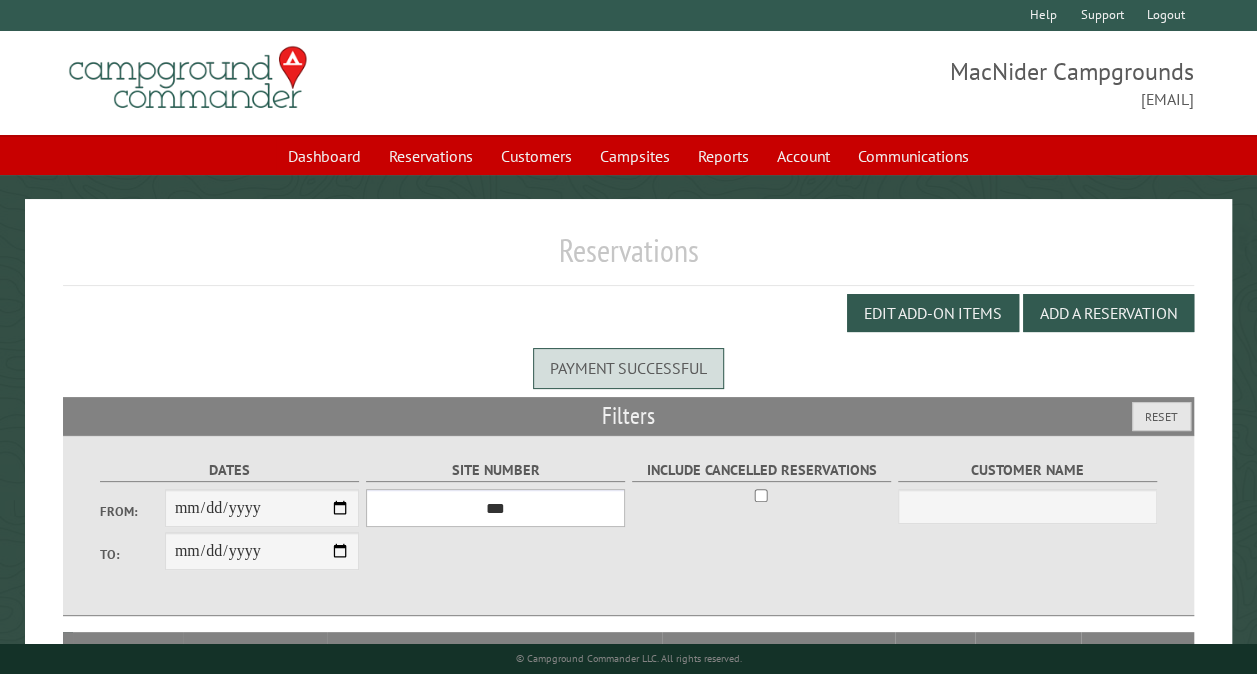 click on "*** ** ** ** ** ** ** ** ** ** *** *** *** *** ** ** ** ** ** ** ** ** ** *** *** ** ** ** ** ** ** ********* ** ** ** ** ** ** ** ** ** *** *** *** *** *** *** ** ** ** ** ** ** ** ** ** *** *** *** *** *** *** ** ** ** ** ** ** ** ** ** ** ** ** ** ** ** ** ** ** ** ** ** ** ** ** *** *** *** *** *** ***" at bounding box center [495, 508] 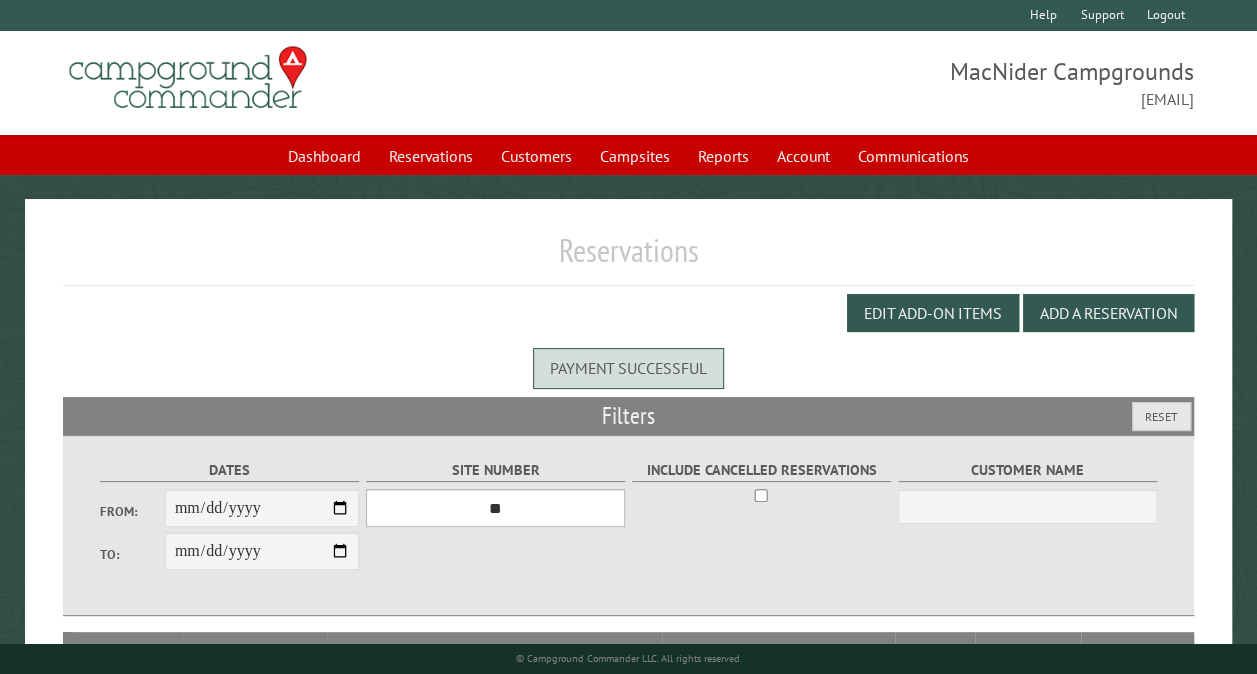 click on "*** ** ** ** ** ** ** ** ** ** *** *** *** *** ** ** ** ** ** ** ** ** ** *** *** ** ** ** ** ** ** ********* ** ** ** ** ** ** ** ** ** *** *** *** *** *** *** ** ** ** ** ** ** ** ** ** *** *** *** *** *** *** ** ** ** ** ** ** ** ** ** ** ** ** ** ** ** ** ** ** ** ** ** ** ** ** *** *** *** *** *** ***" at bounding box center [495, 508] 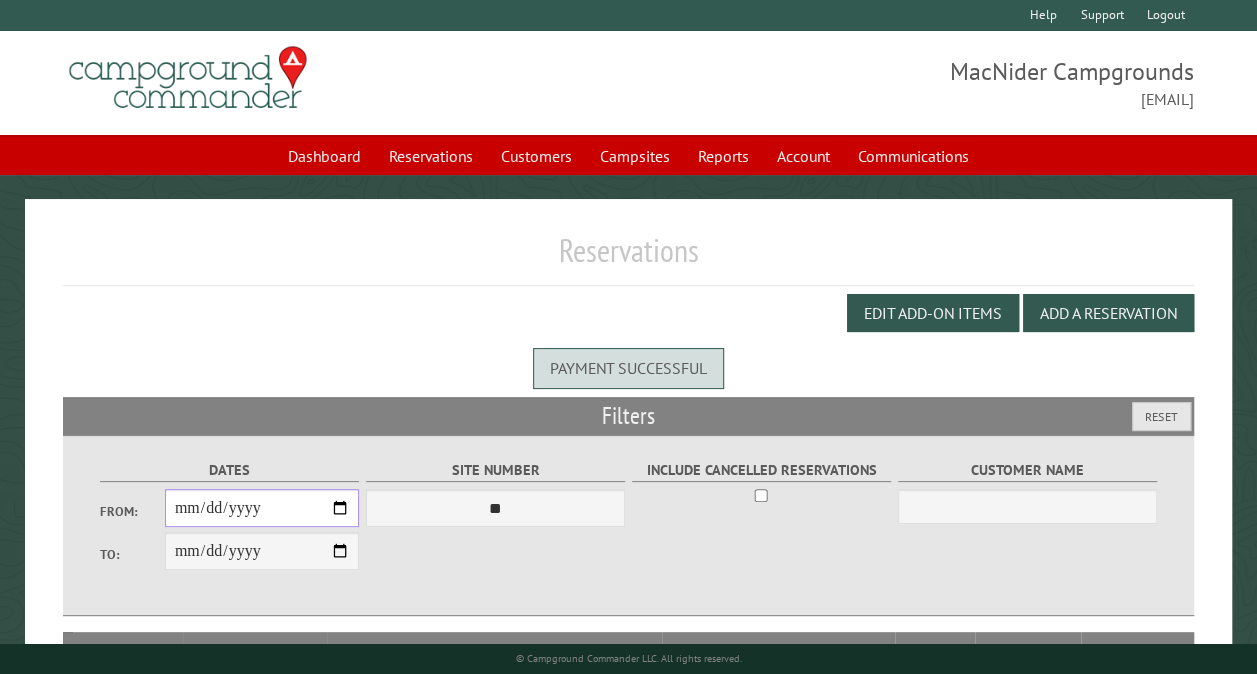 click on "From:" at bounding box center (262, 508) 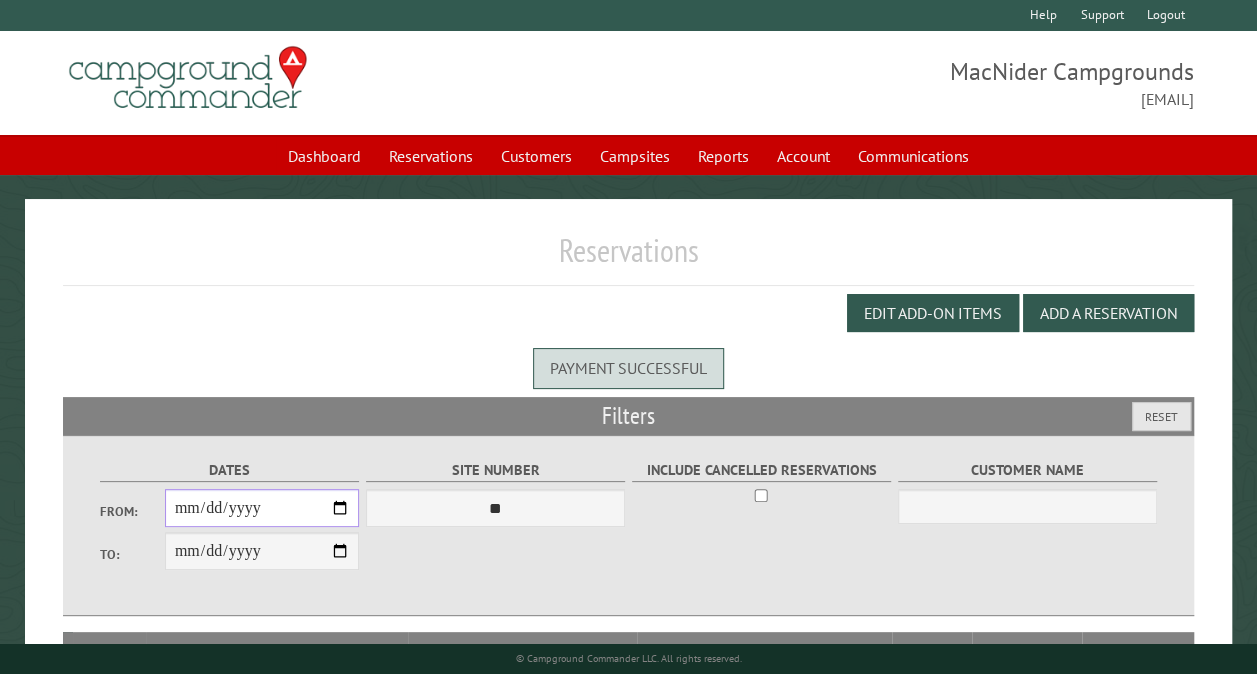 scroll, scrollTop: 120, scrollLeft: 0, axis: vertical 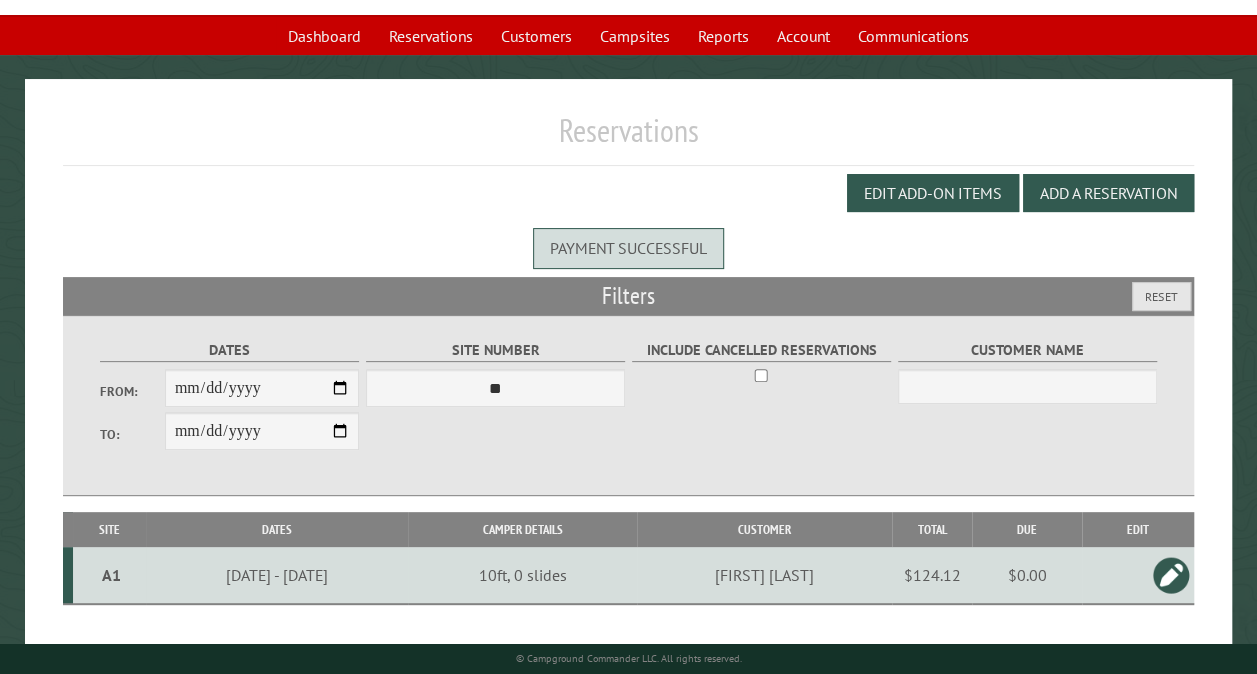 click on "A1" at bounding box center [112, 575] 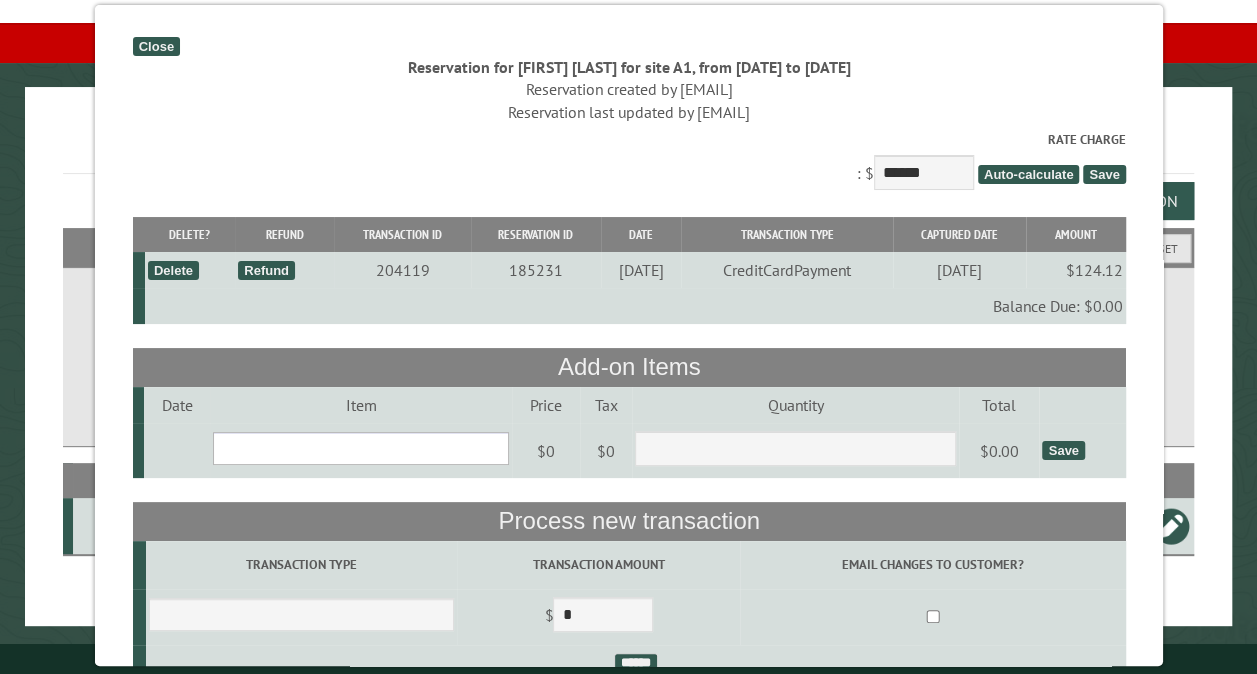 click on "**********" at bounding box center [361, 448] 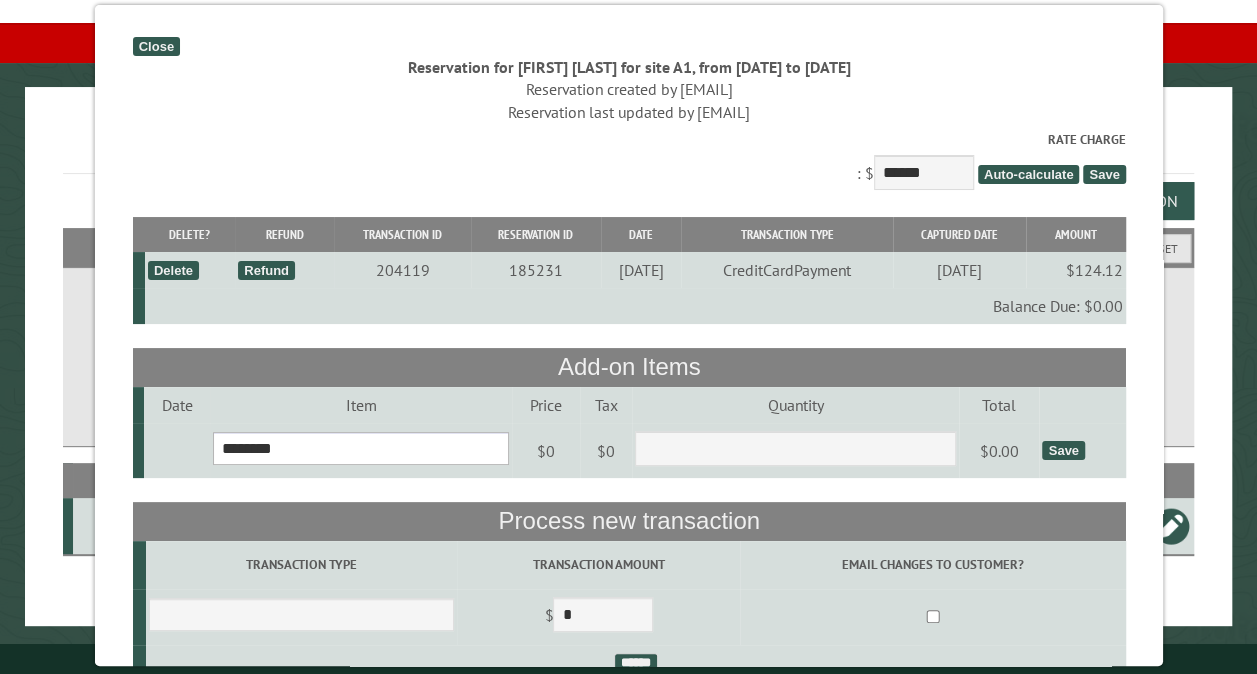 click on "**********" at bounding box center [361, 448] 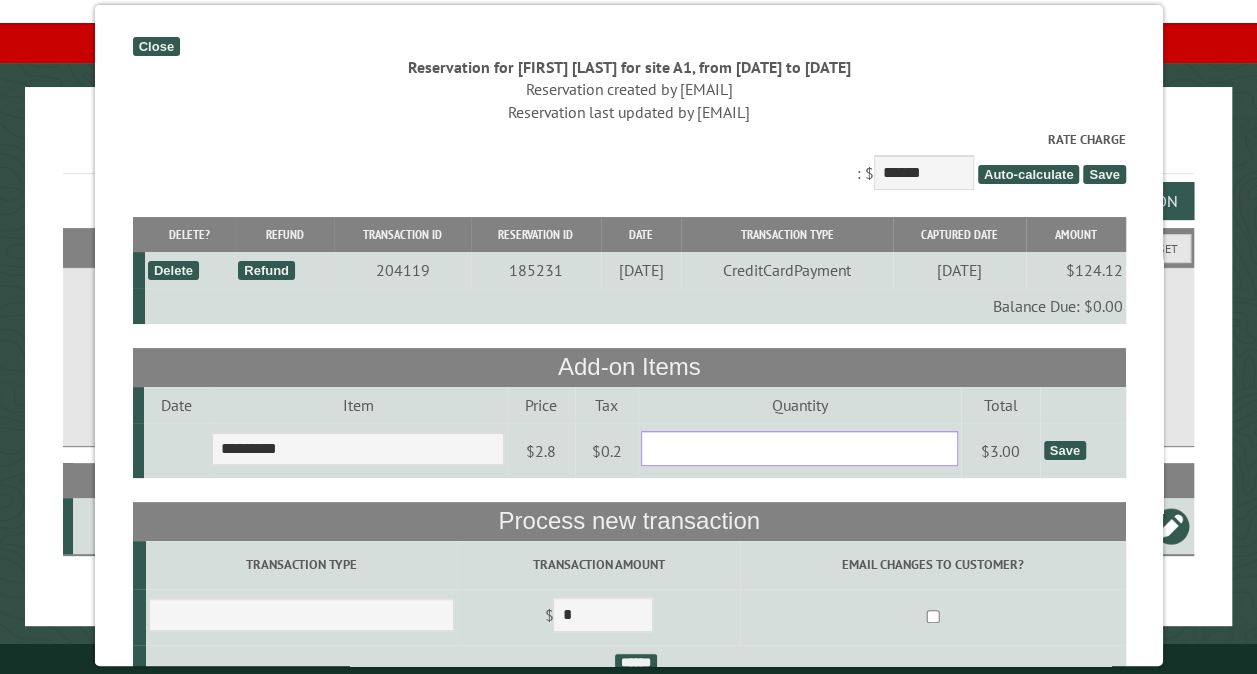 click on "*" at bounding box center [799, 448] 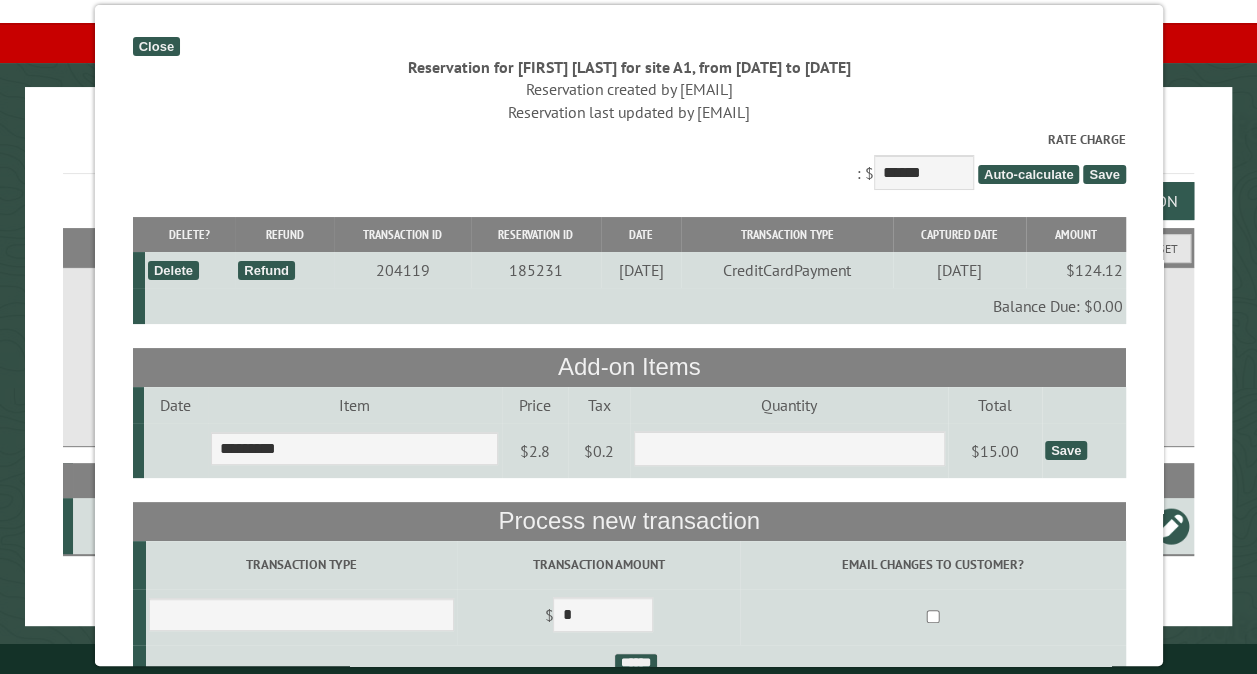 click on "Save" at bounding box center (1065, 450) 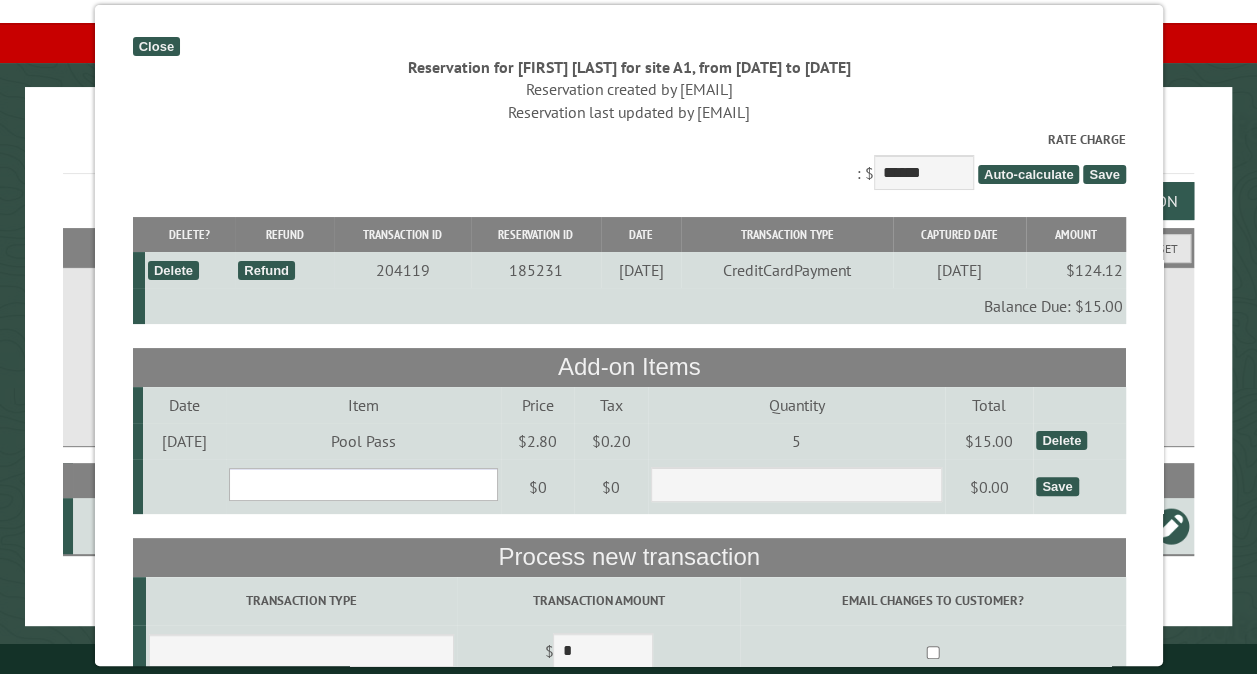 click on "**********" at bounding box center (362, 484) 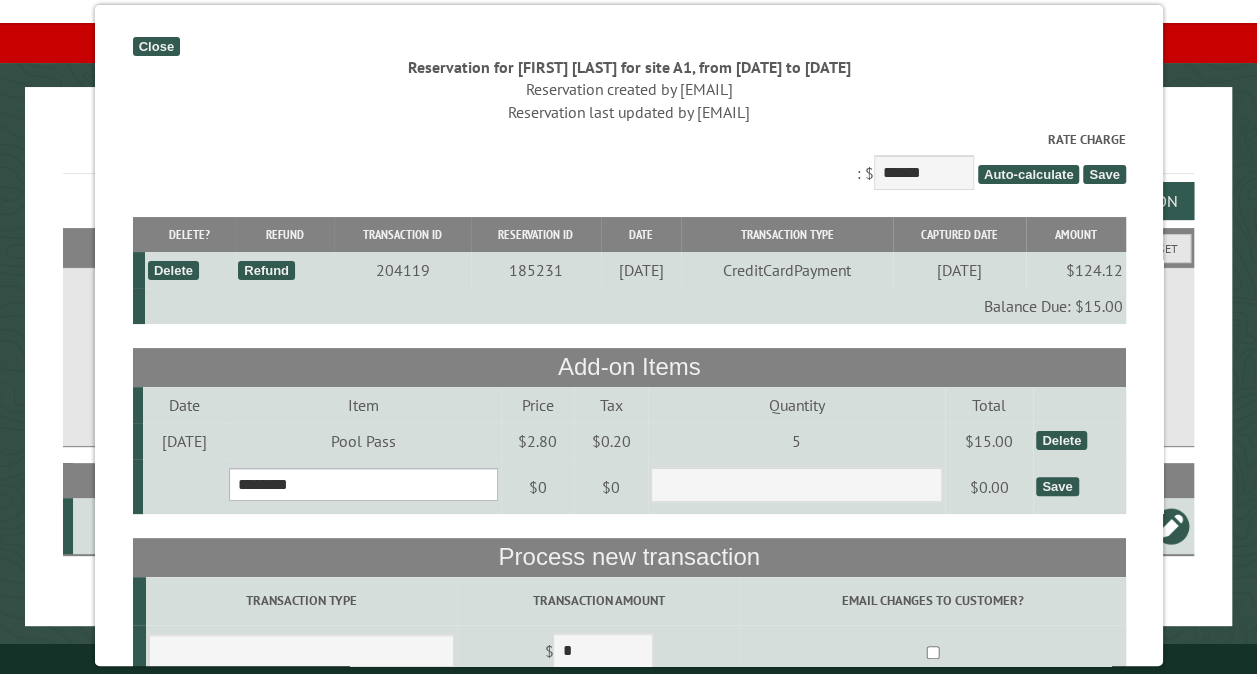 click on "**********" at bounding box center (362, 484) 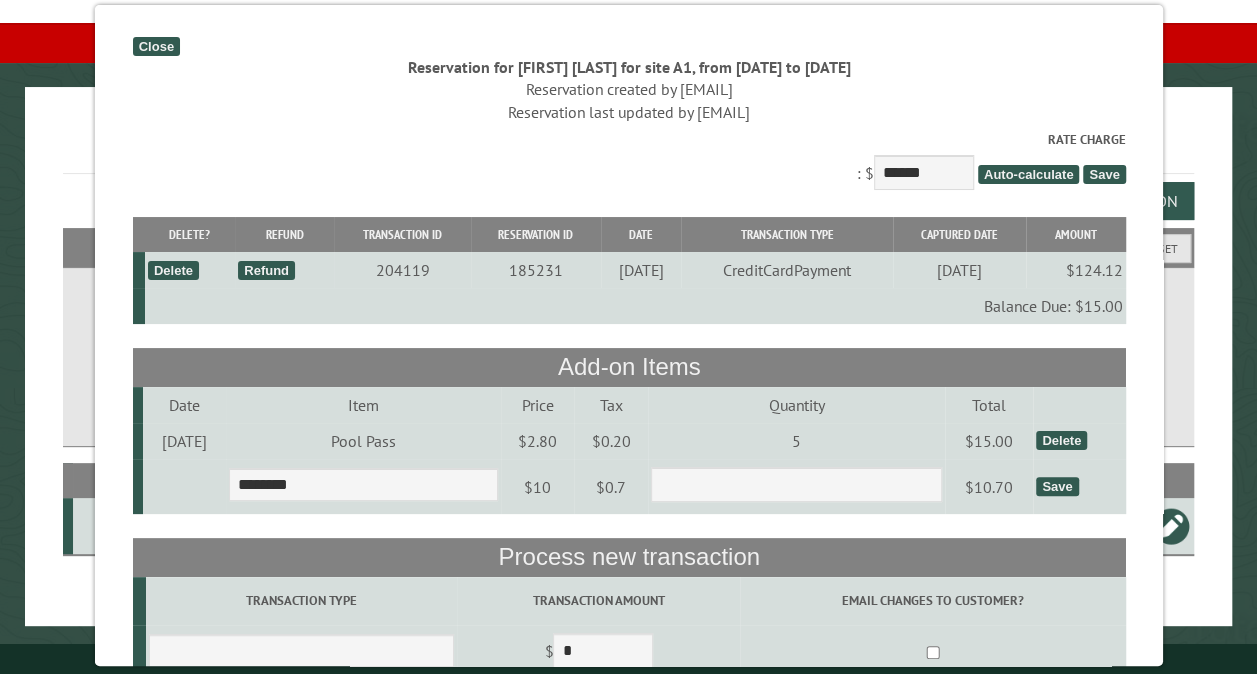 click on "Save" at bounding box center [1056, 486] 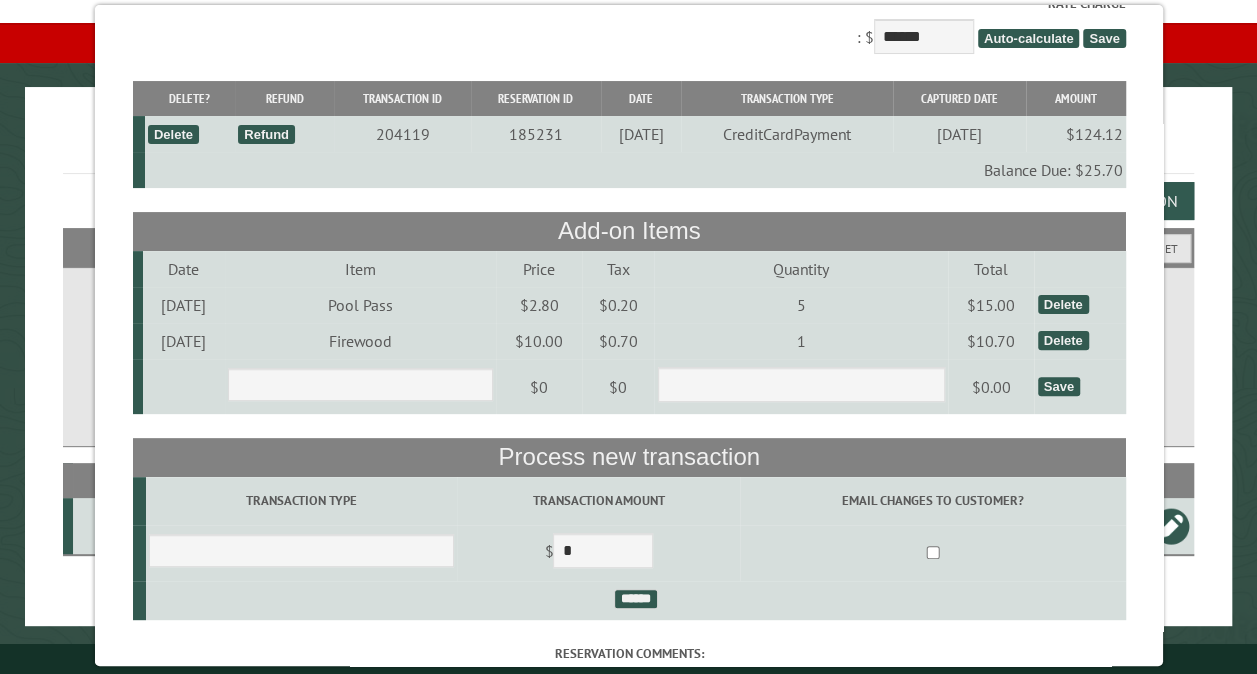 scroll, scrollTop: 160, scrollLeft: 0, axis: vertical 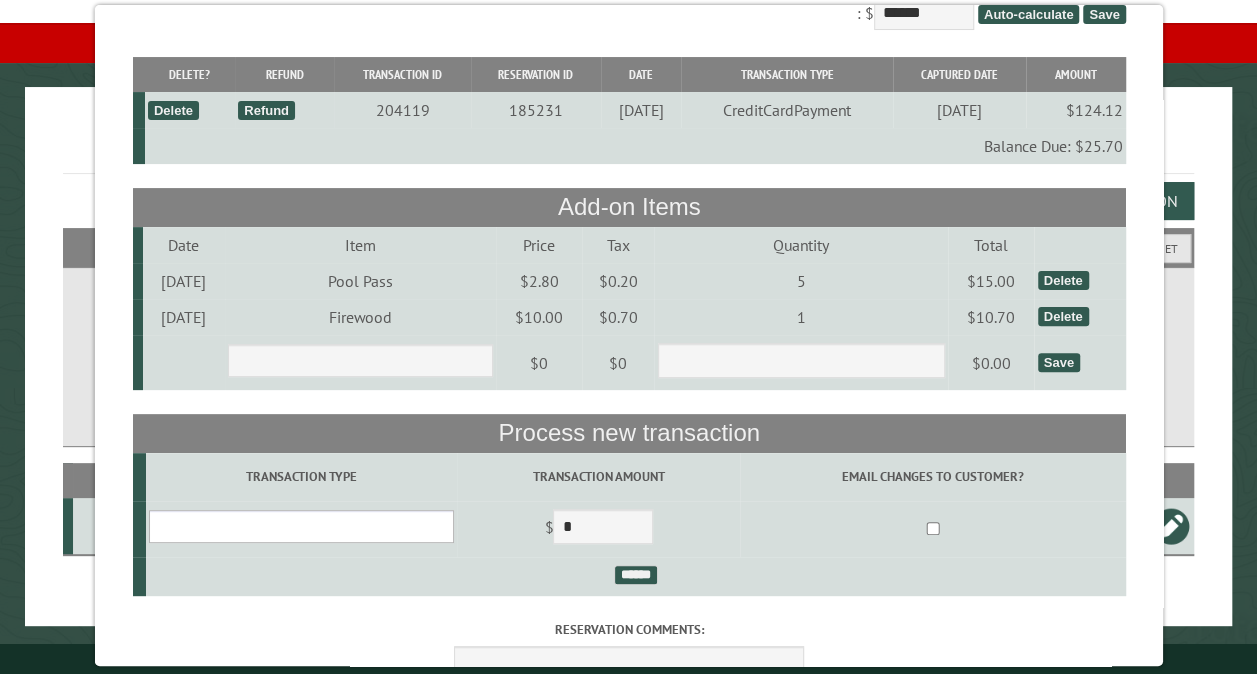 click on "**********" at bounding box center [300, 526] 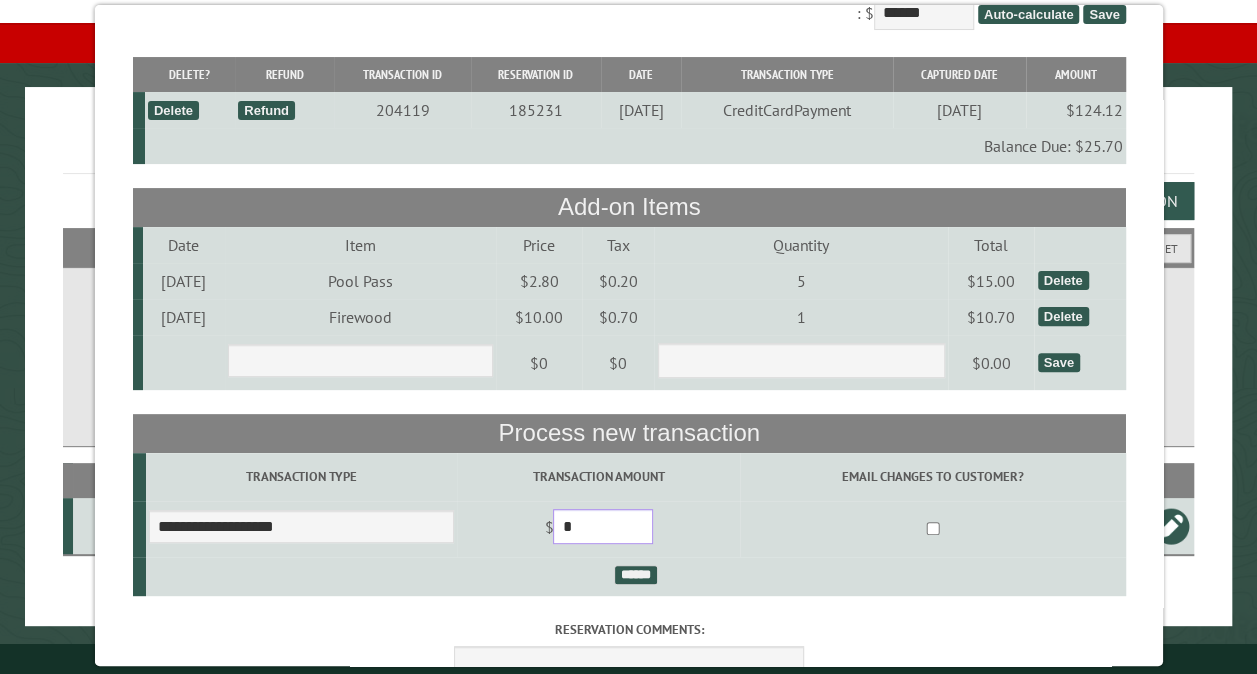 click on "*" at bounding box center [603, 526] 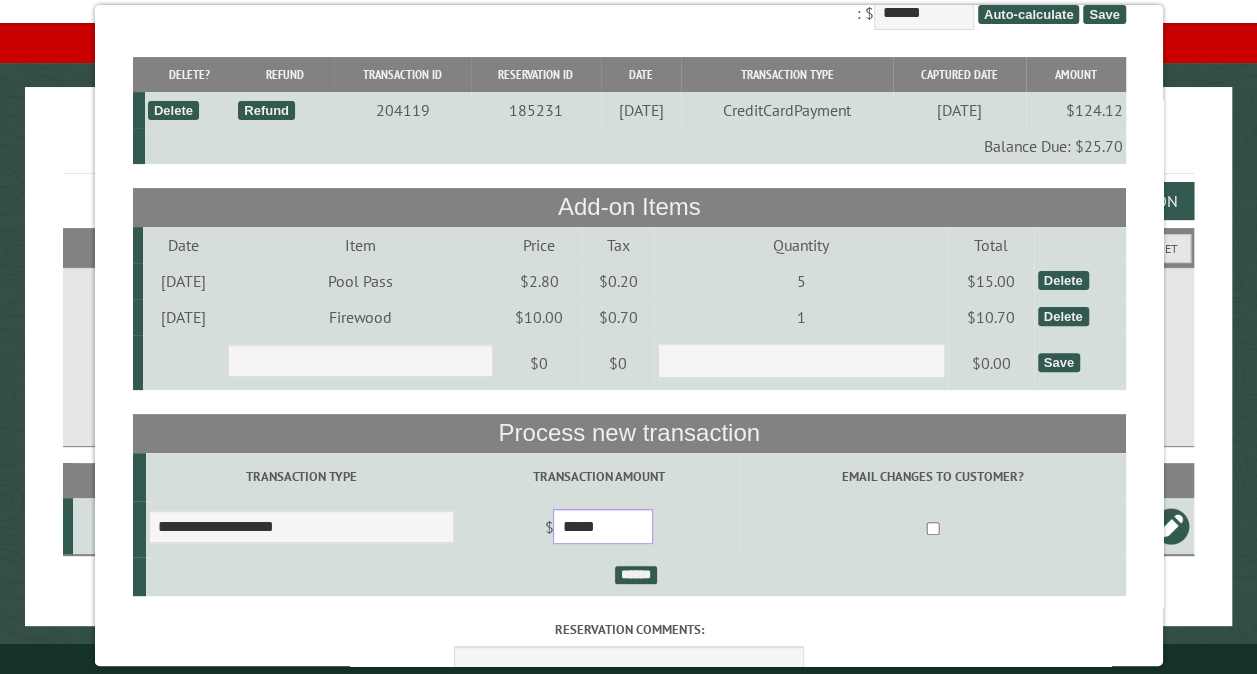 type on "*****" 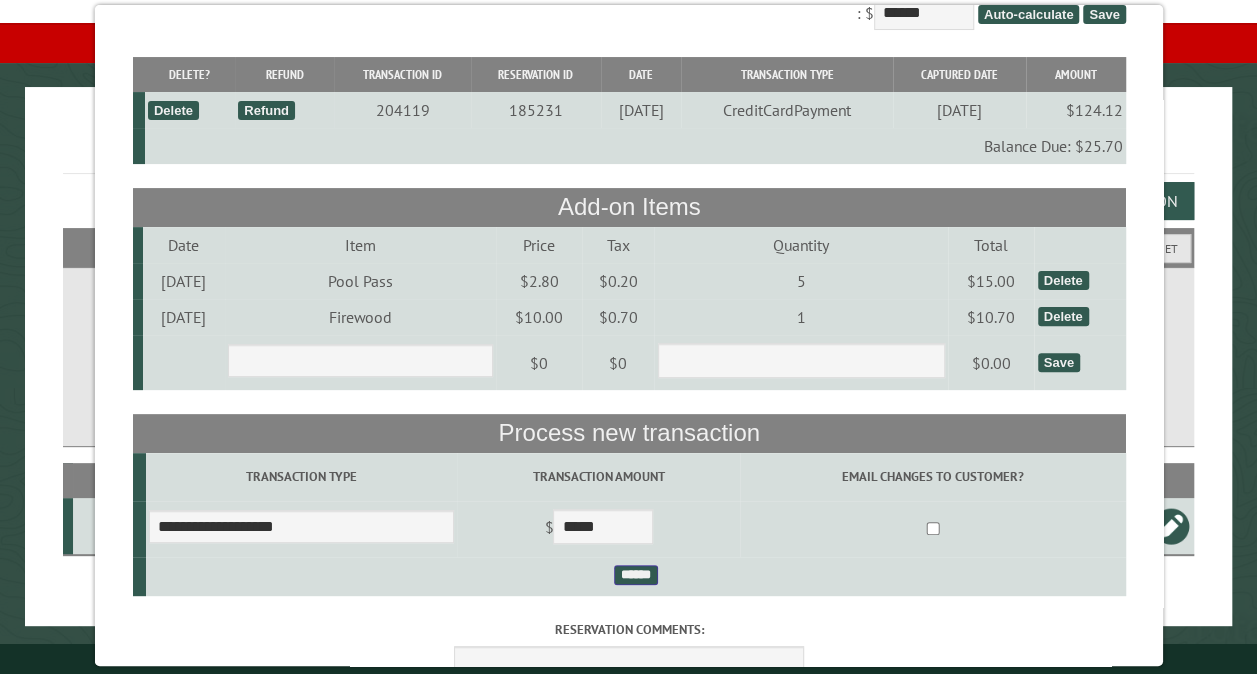 click on "******" at bounding box center [635, 575] 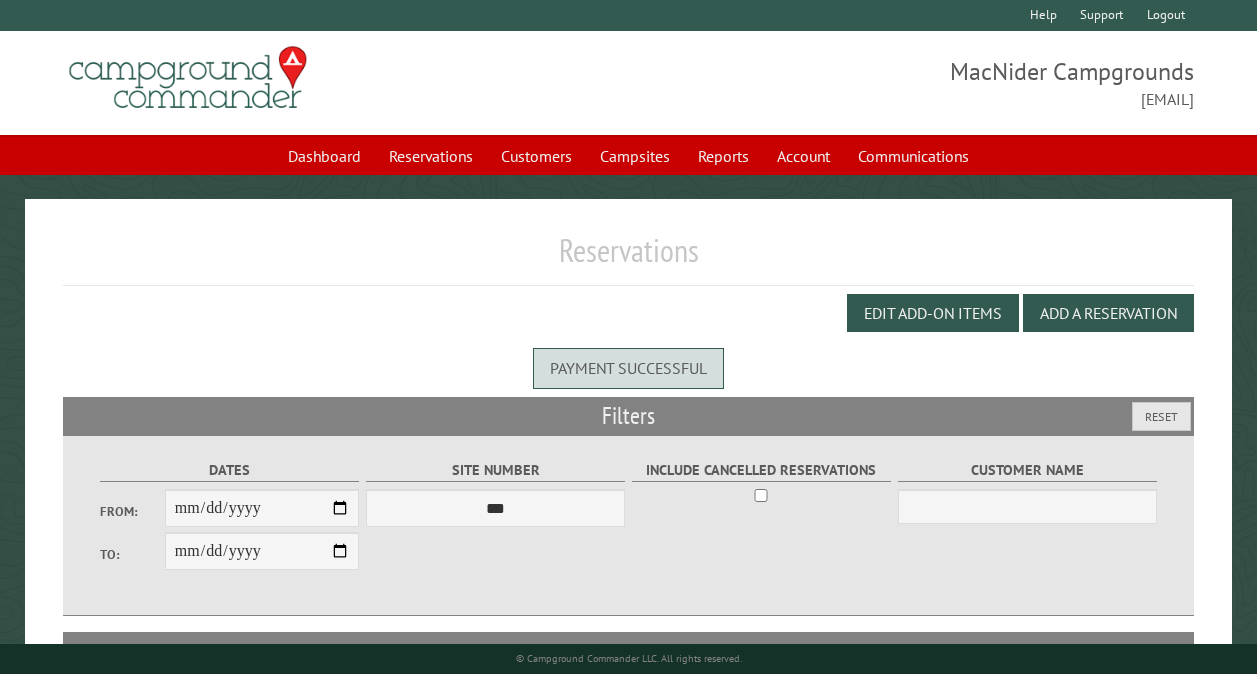 scroll, scrollTop: 0, scrollLeft: 0, axis: both 